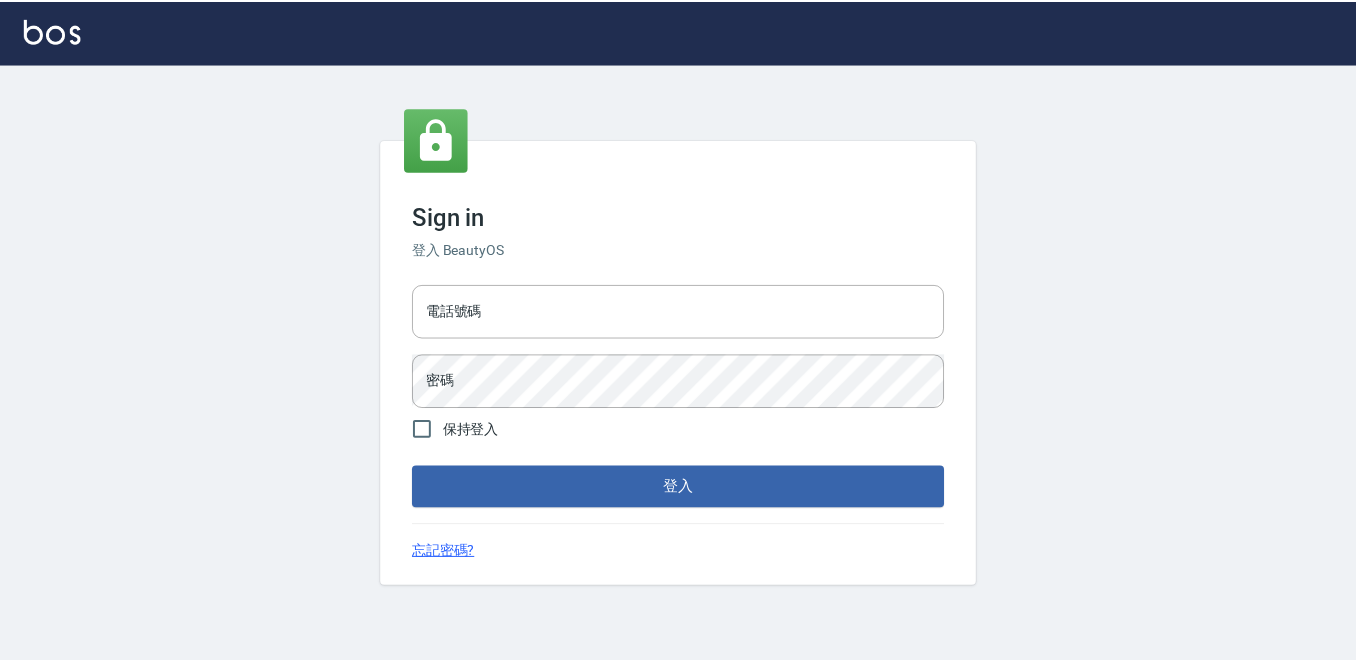 scroll, scrollTop: 0, scrollLeft: 0, axis: both 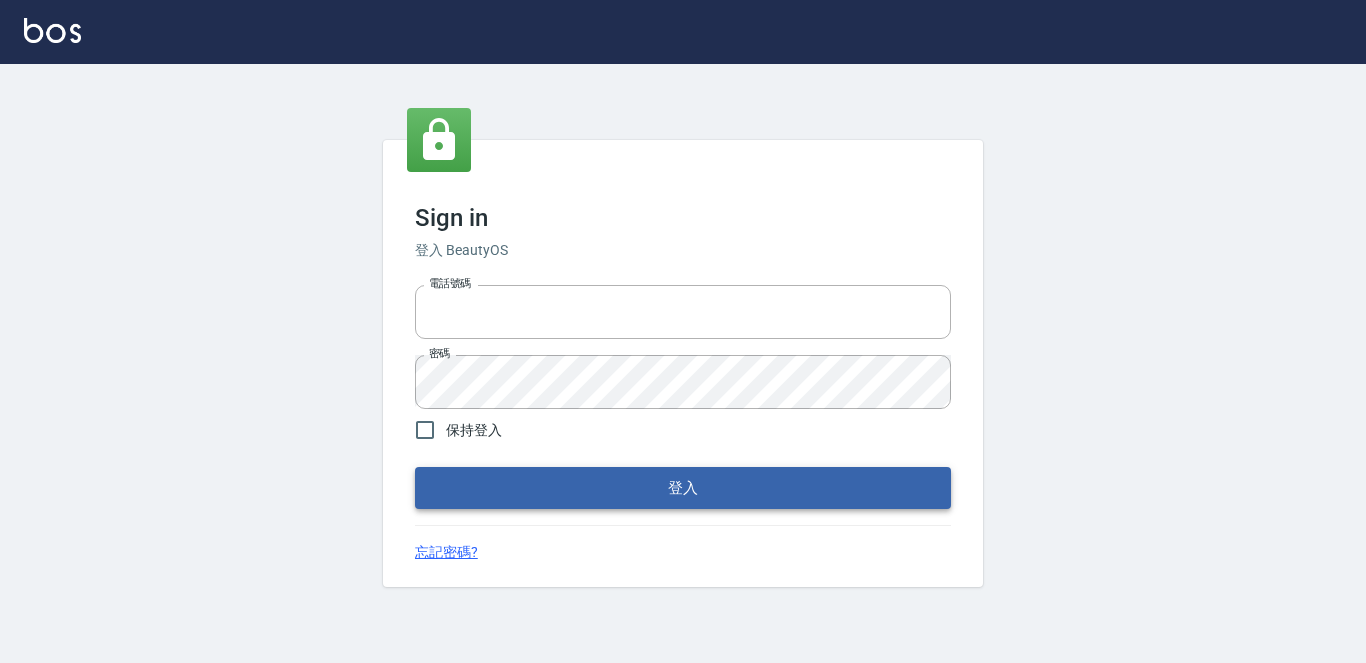 type on "2419711" 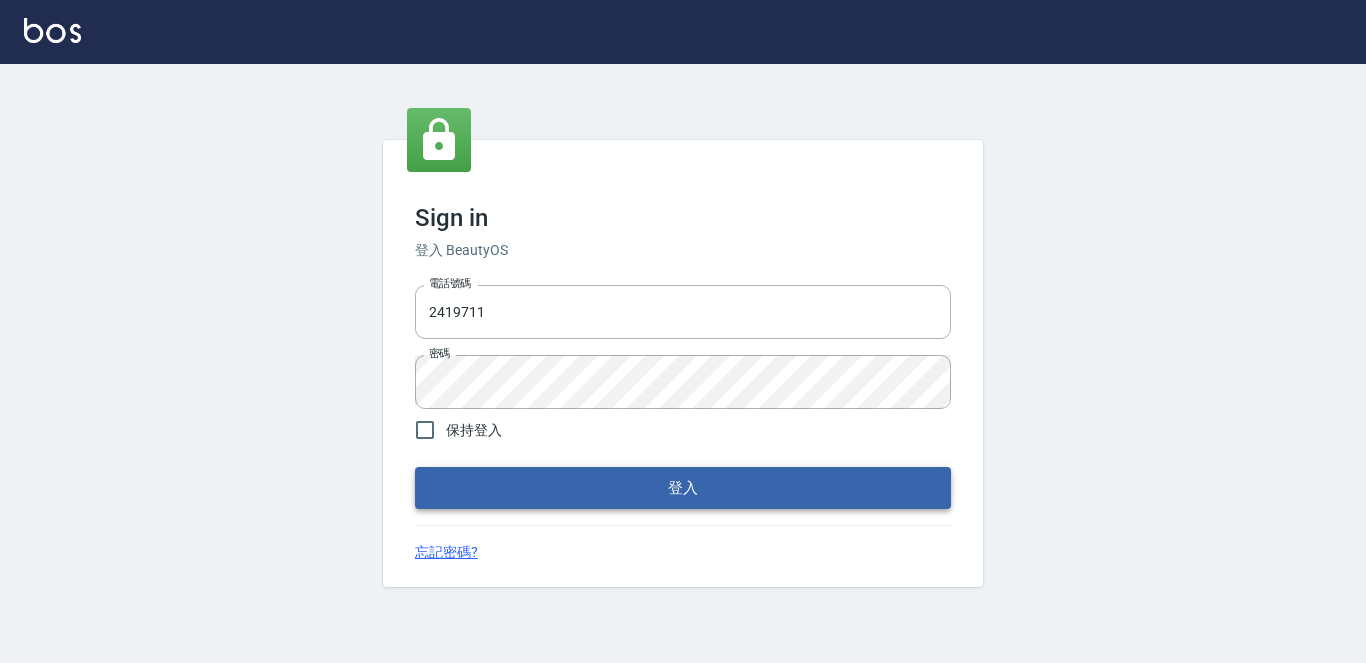 click on "登入" at bounding box center (683, 488) 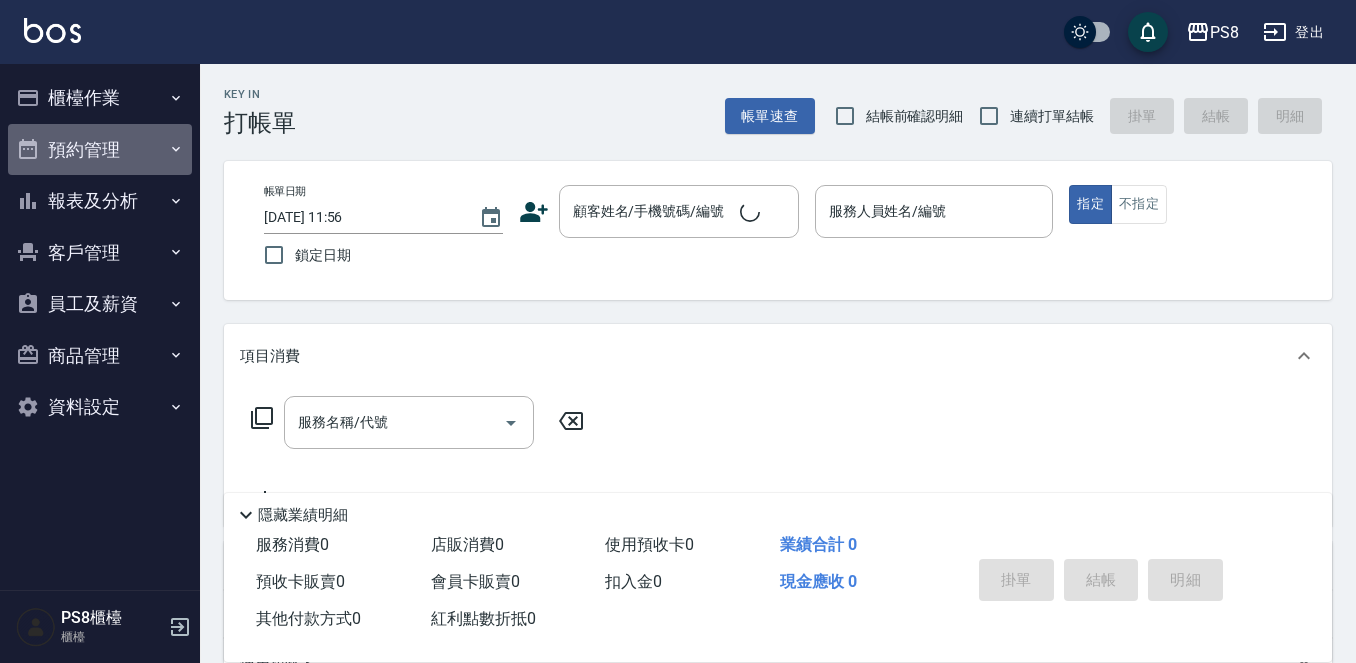 click on "預約管理" at bounding box center (100, 150) 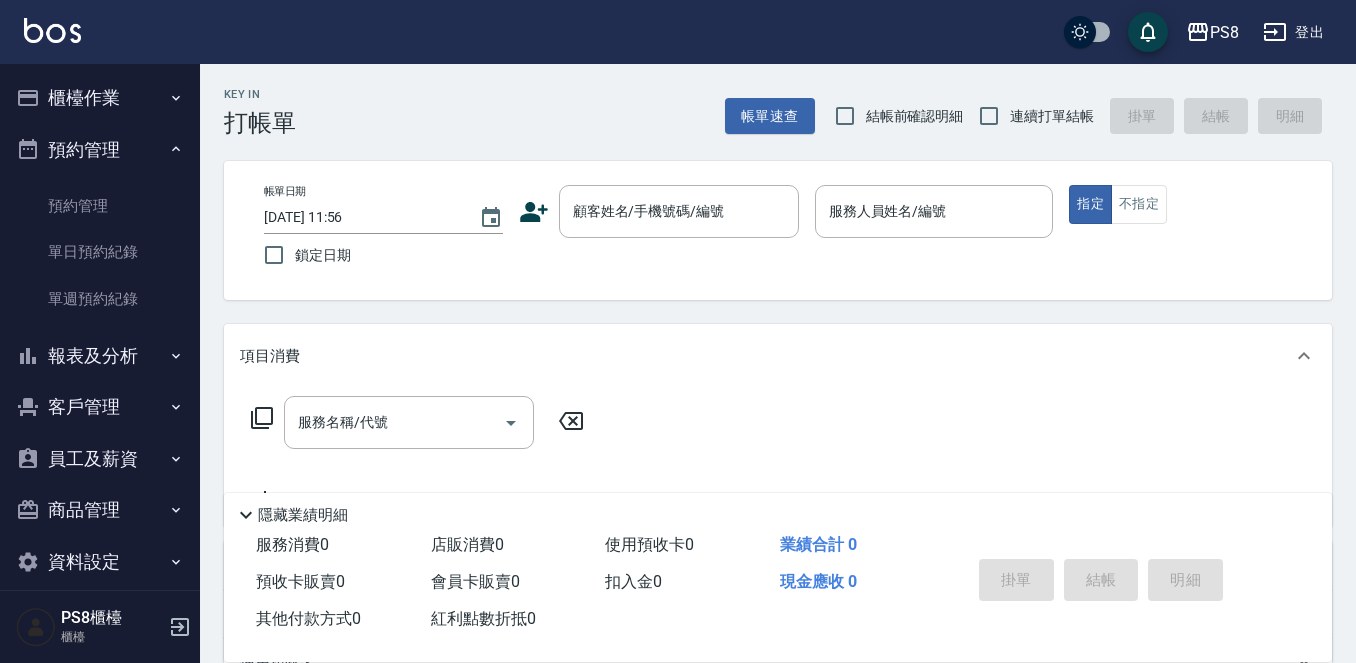 click on "櫃檯作業" at bounding box center (100, 98) 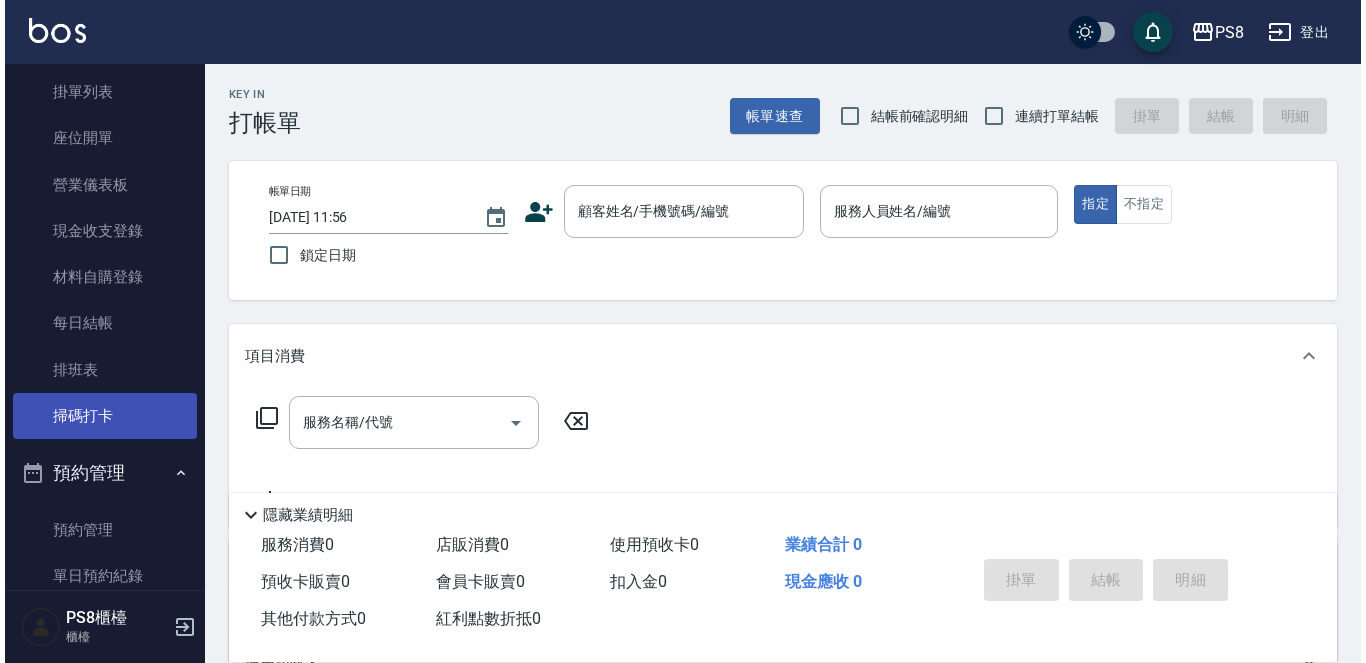 scroll, scrollTop: 300, scrollLeft: 0, axis: vertical 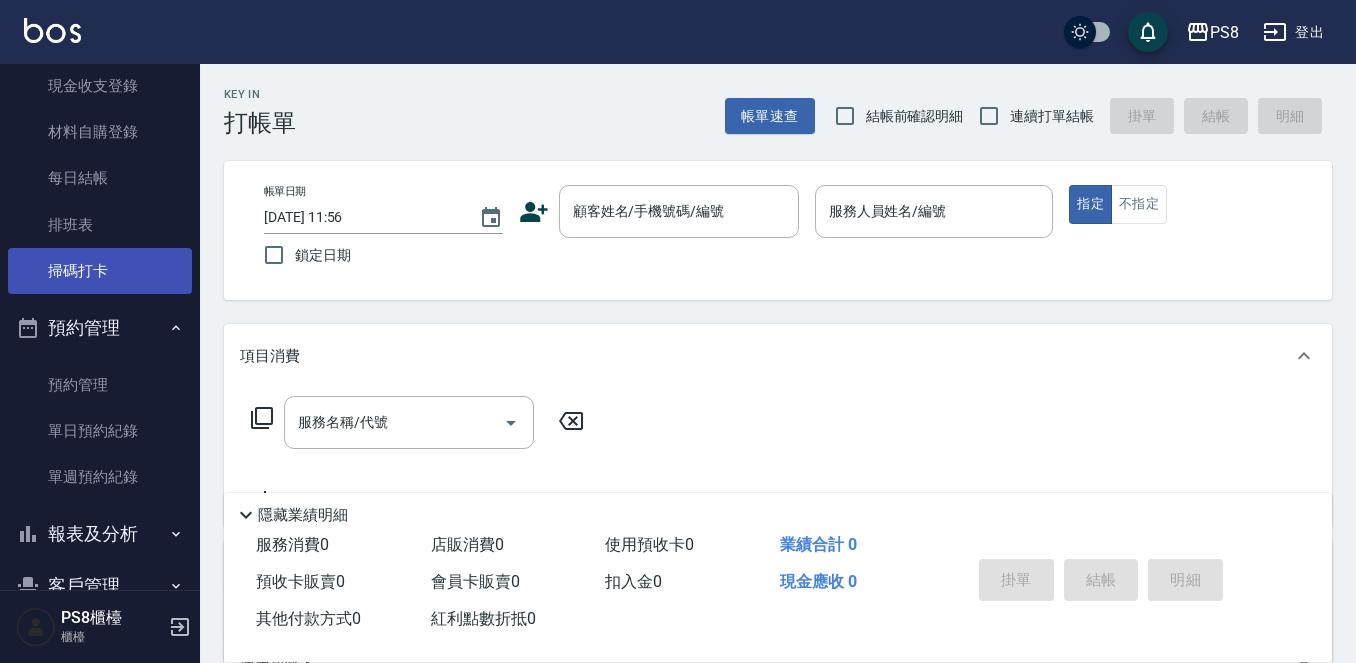 click on "掃碼打卡" at bounding box center (100, 271) 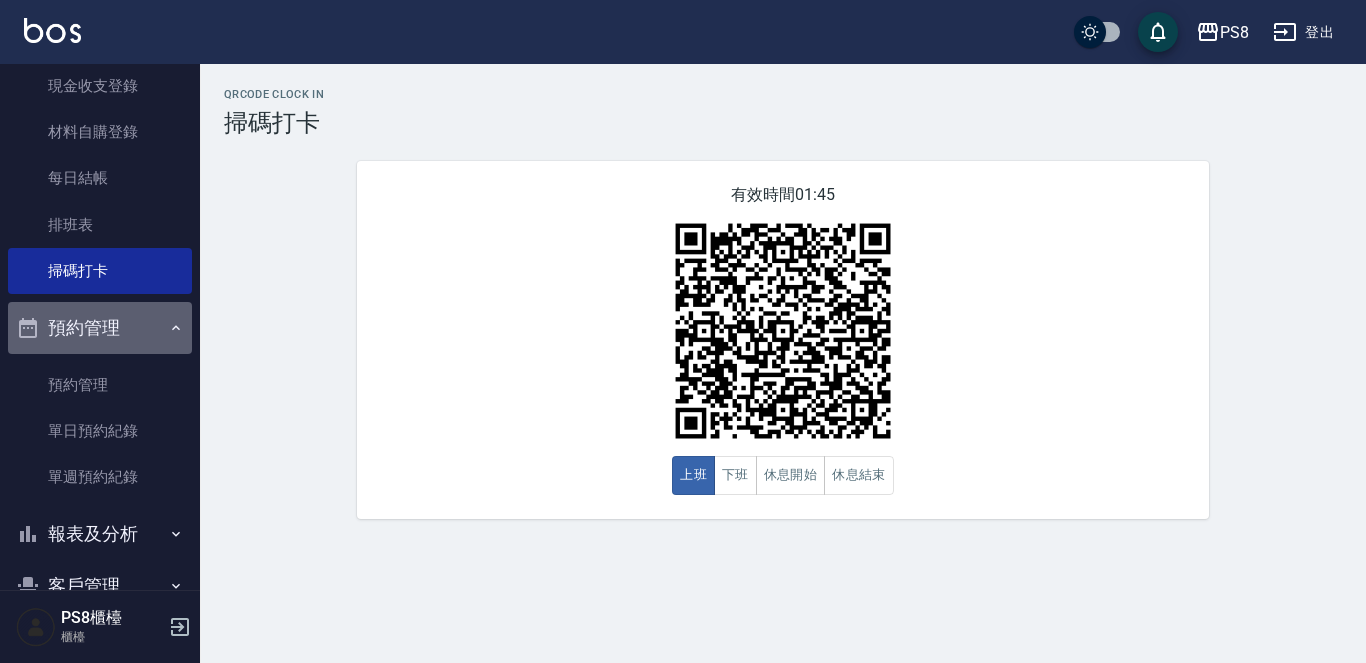 click on "預約管理" at bounding box center (100, 328) 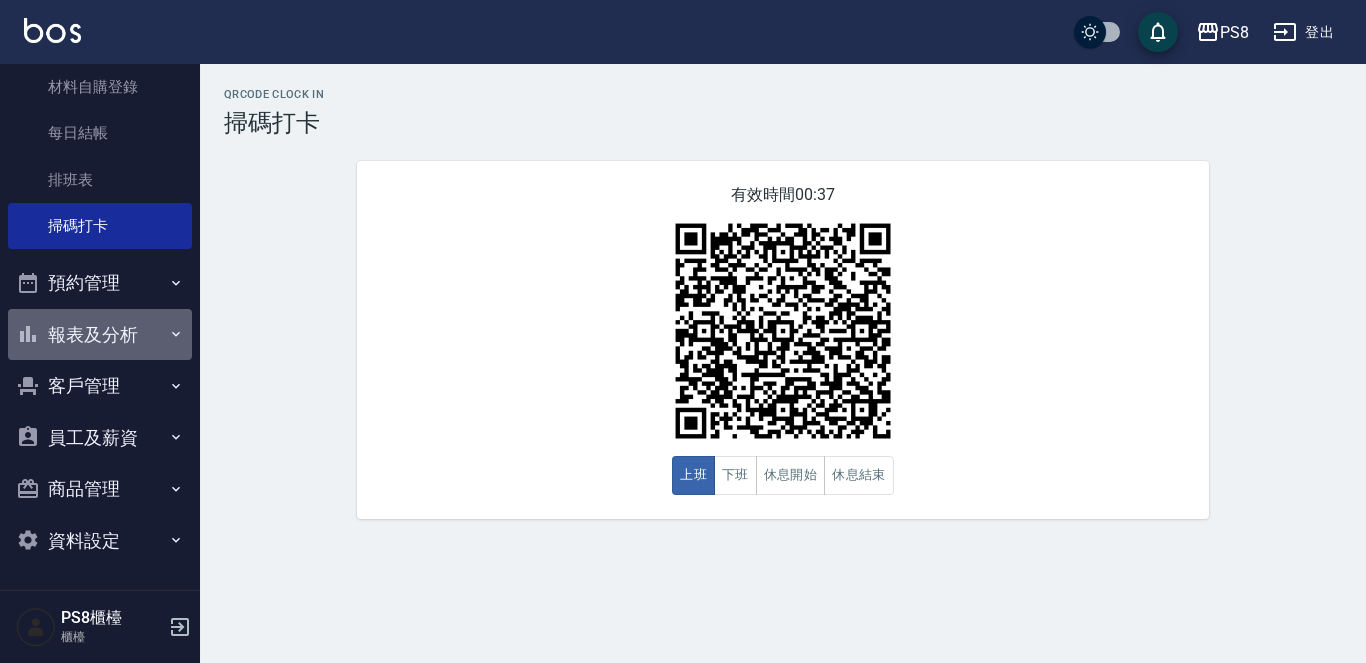 click on "報表及分析" at bounding box center [100, 335] 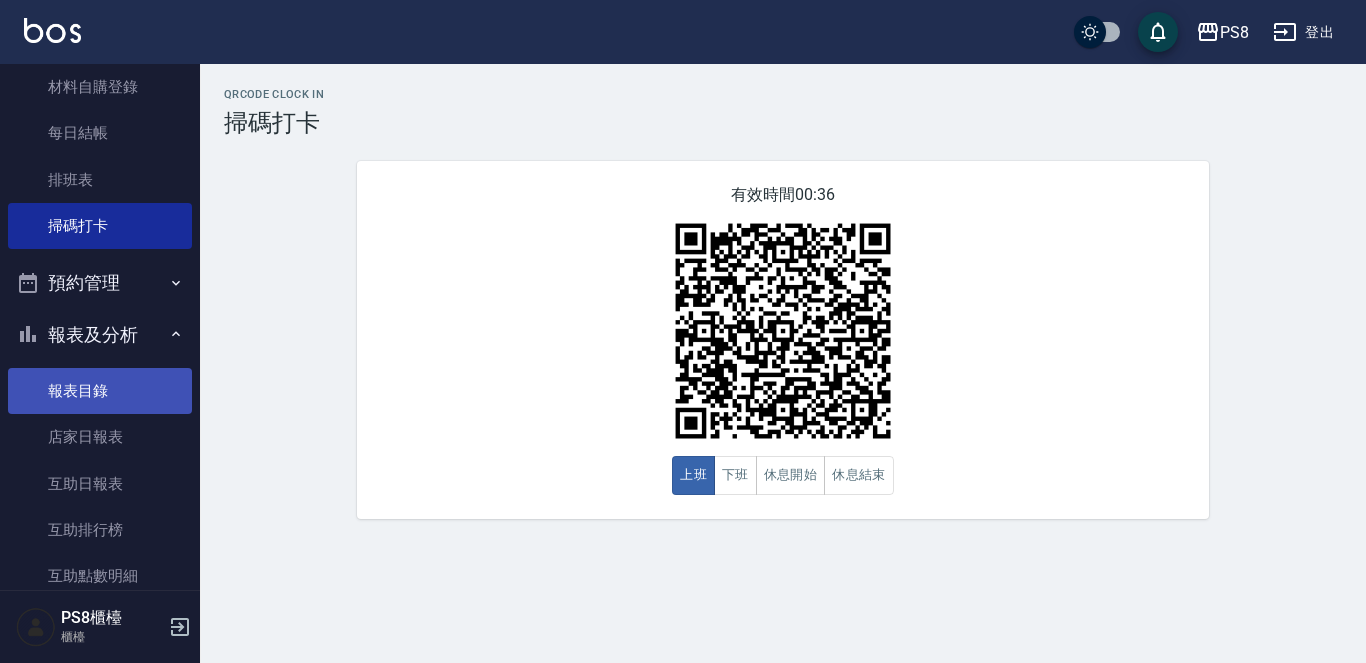 click on "報表目錄" at bounding box center [100, 391] 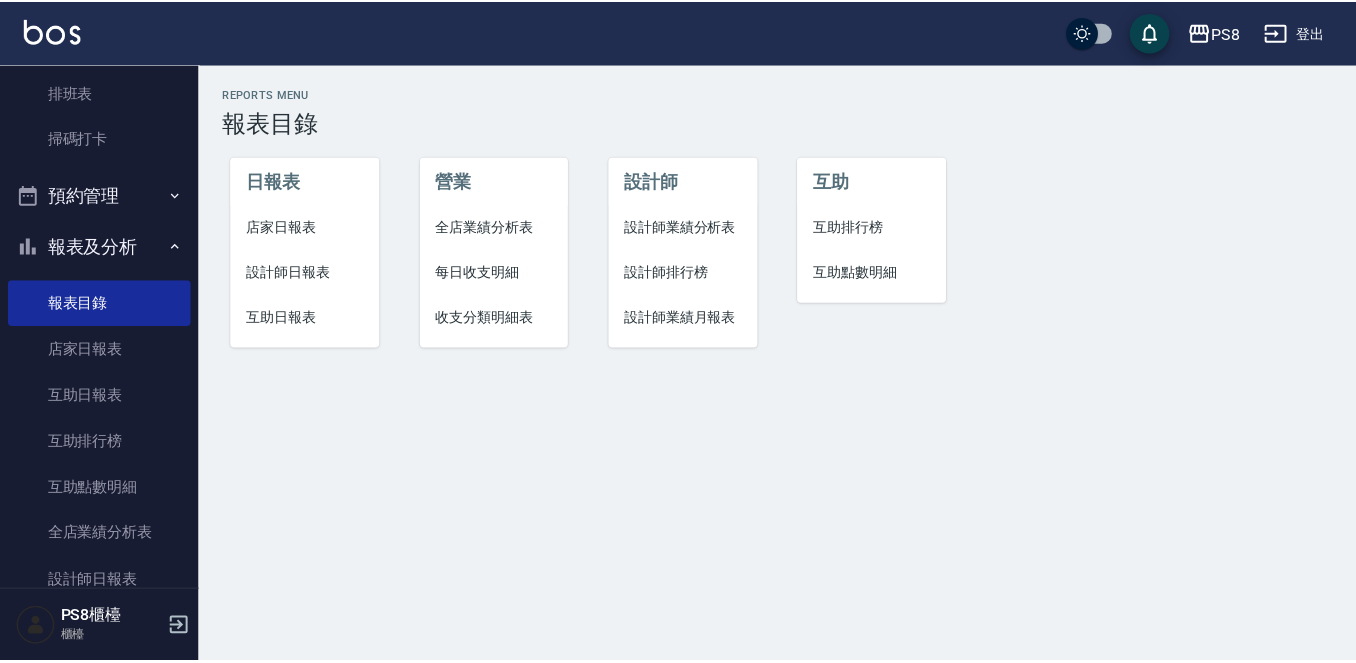 scroll, scrollTop: 145, scrollLeft: 0, axis: vertical 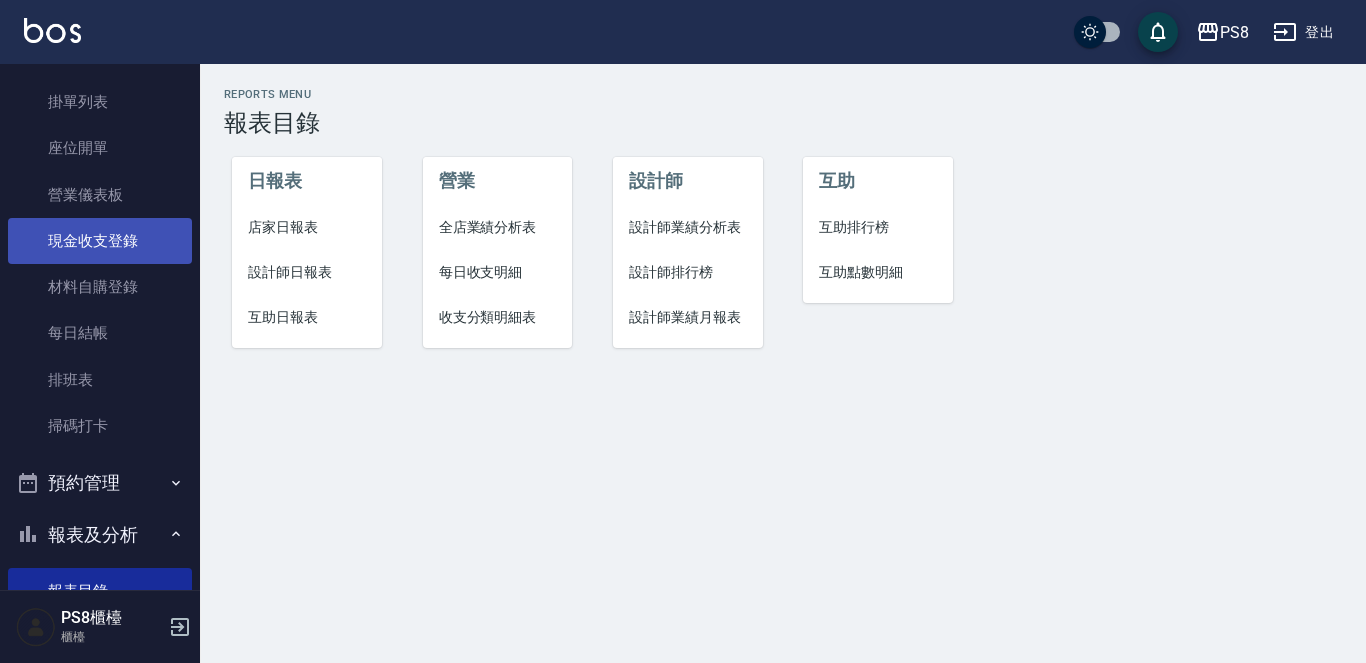 click on "現金收支登錄" at bounding box center [100, 241] 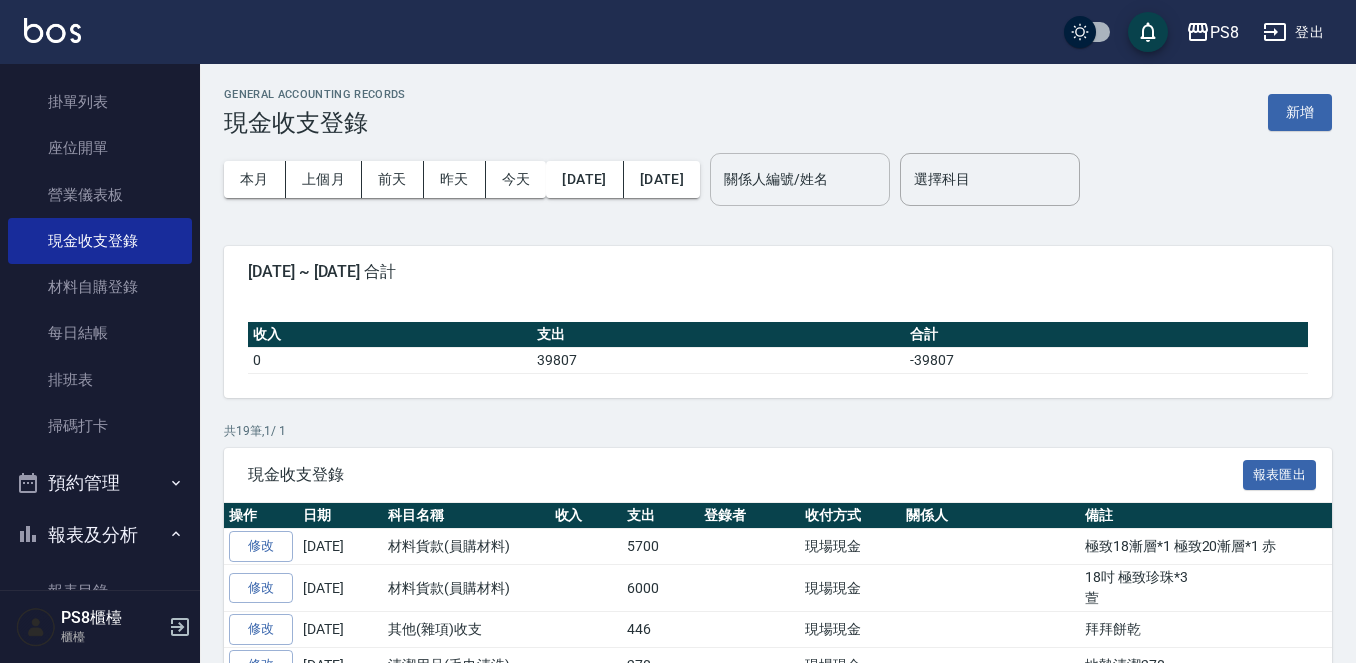 click on "關係人編號/姓名" at bounding box center [800, 179] 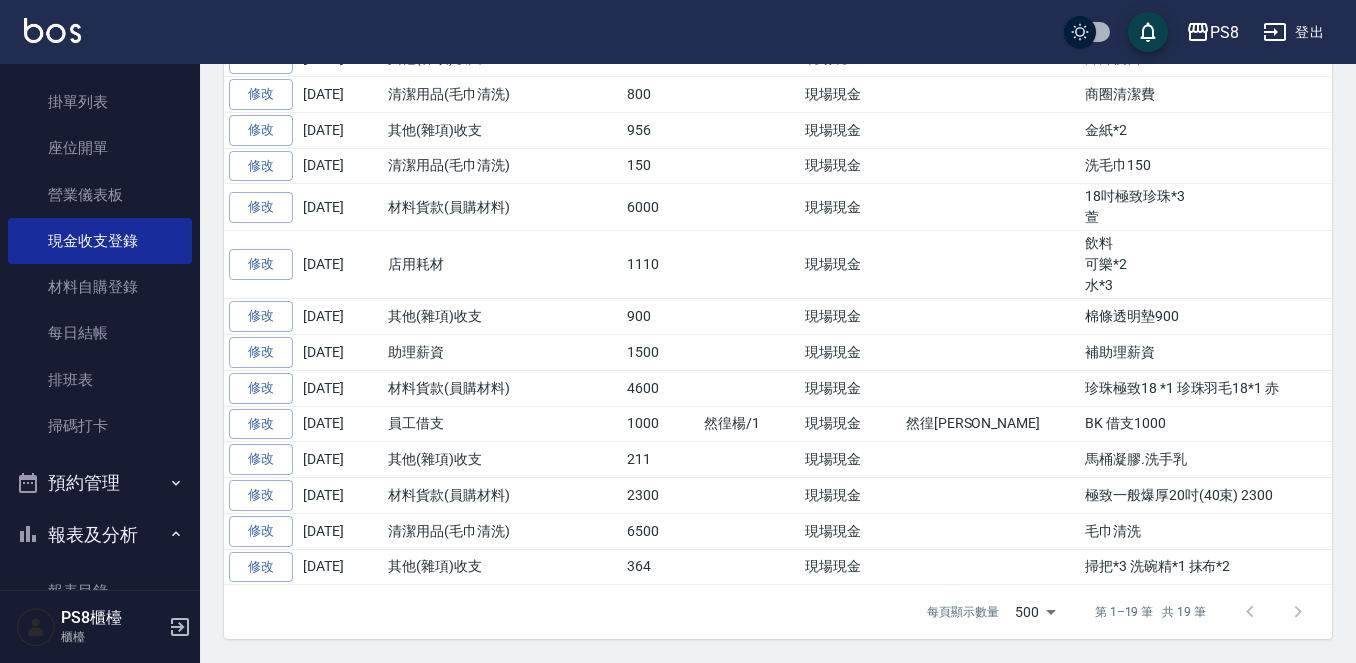 scroll, scrollTop: 0, scrollLeft: 0, axis: both 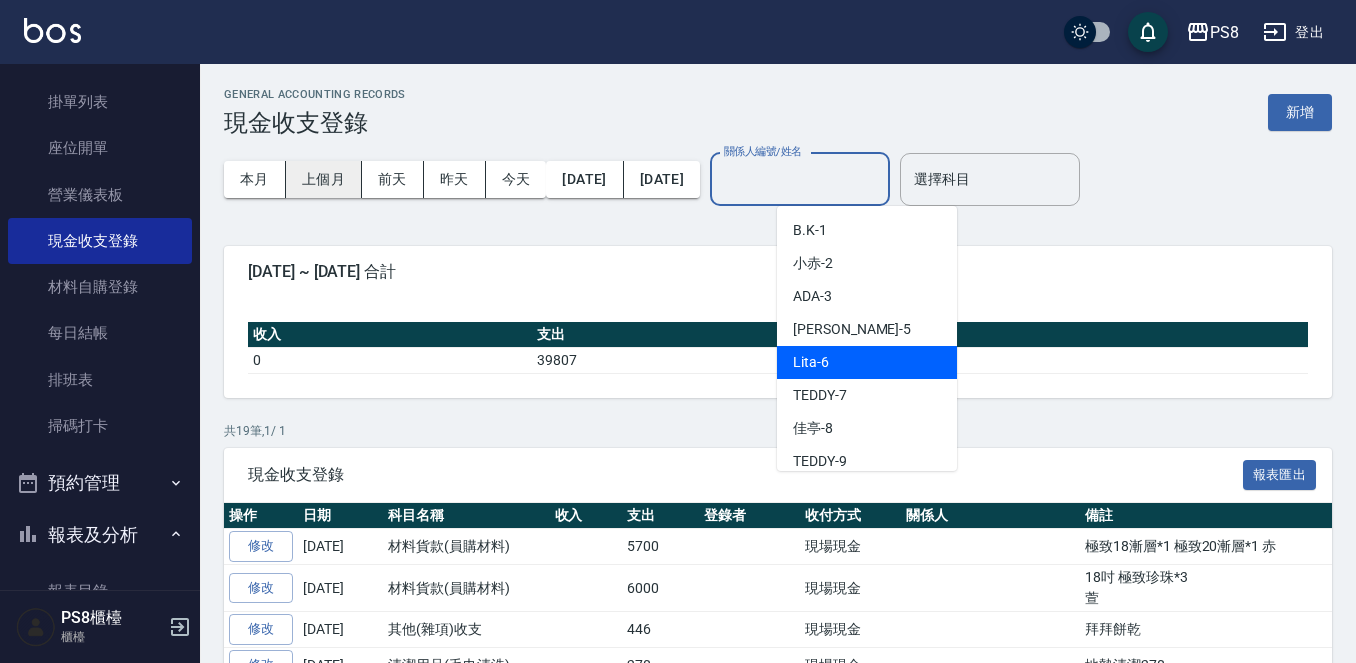 click on "上個月" at bounding box center (324, 179) 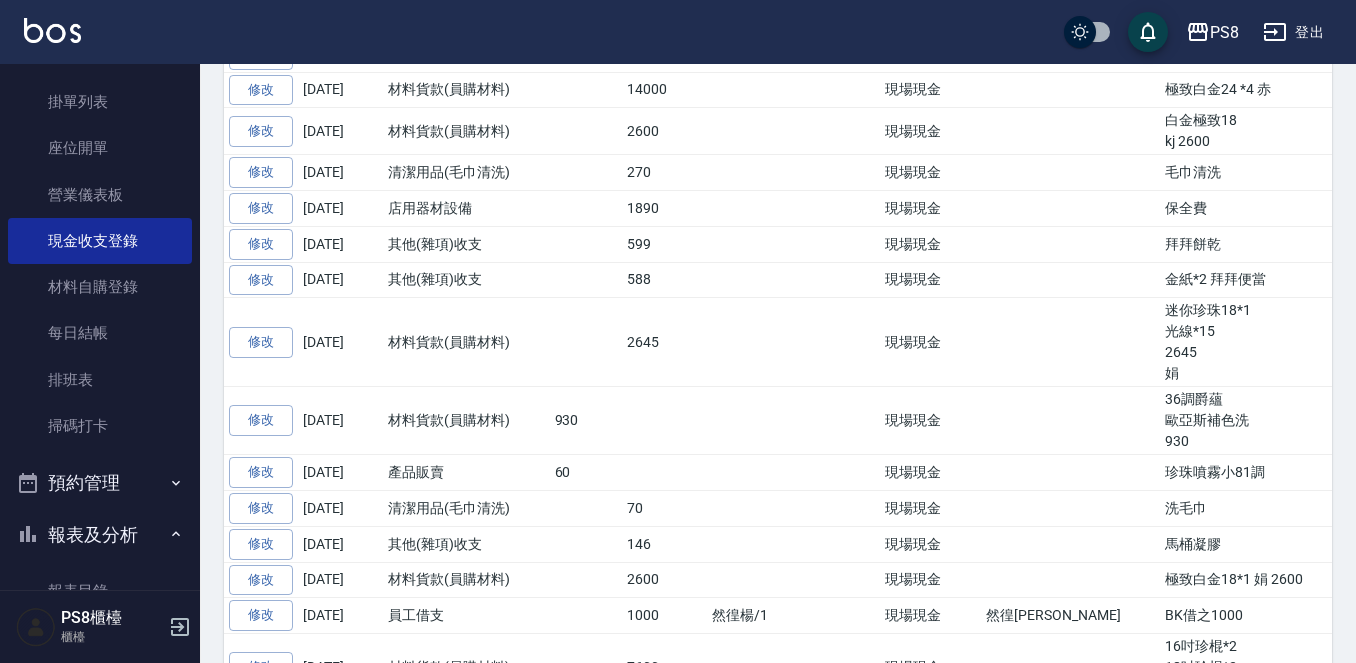 scroll, scrollTop: 1900, scrollLeft: 0, axis: vertical 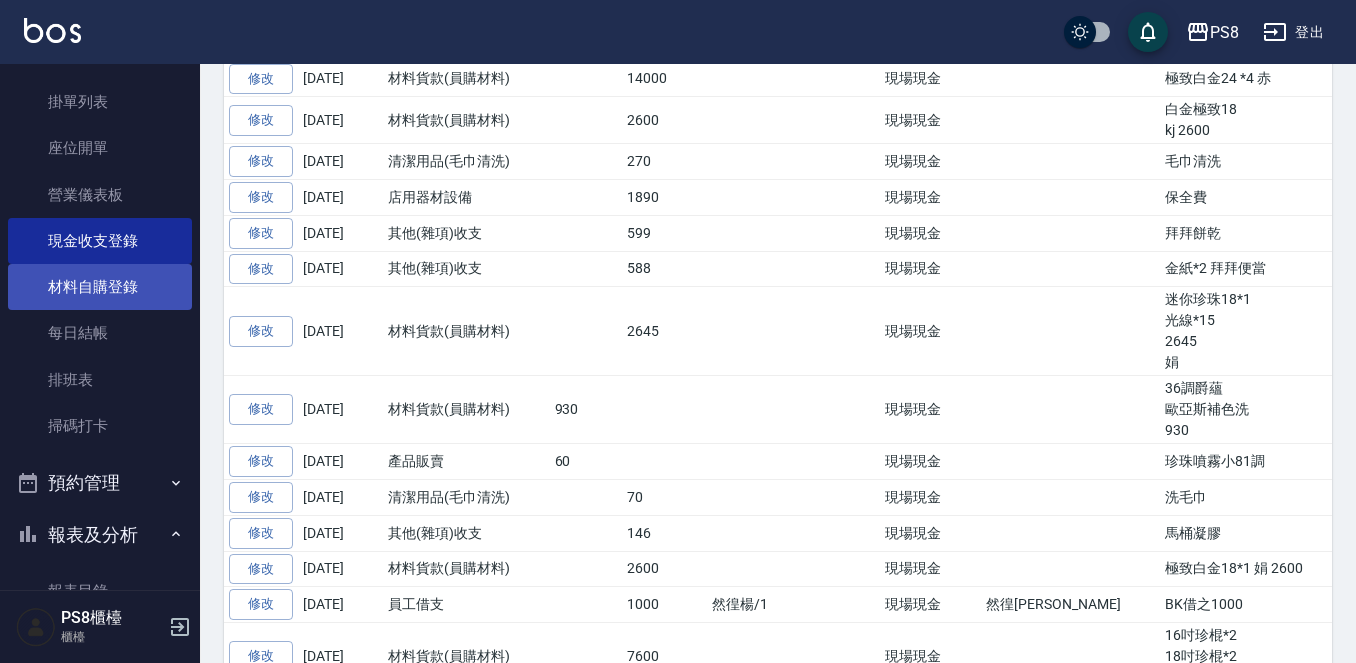 click on "材料自購登錄" at bounding box center [100, 287] 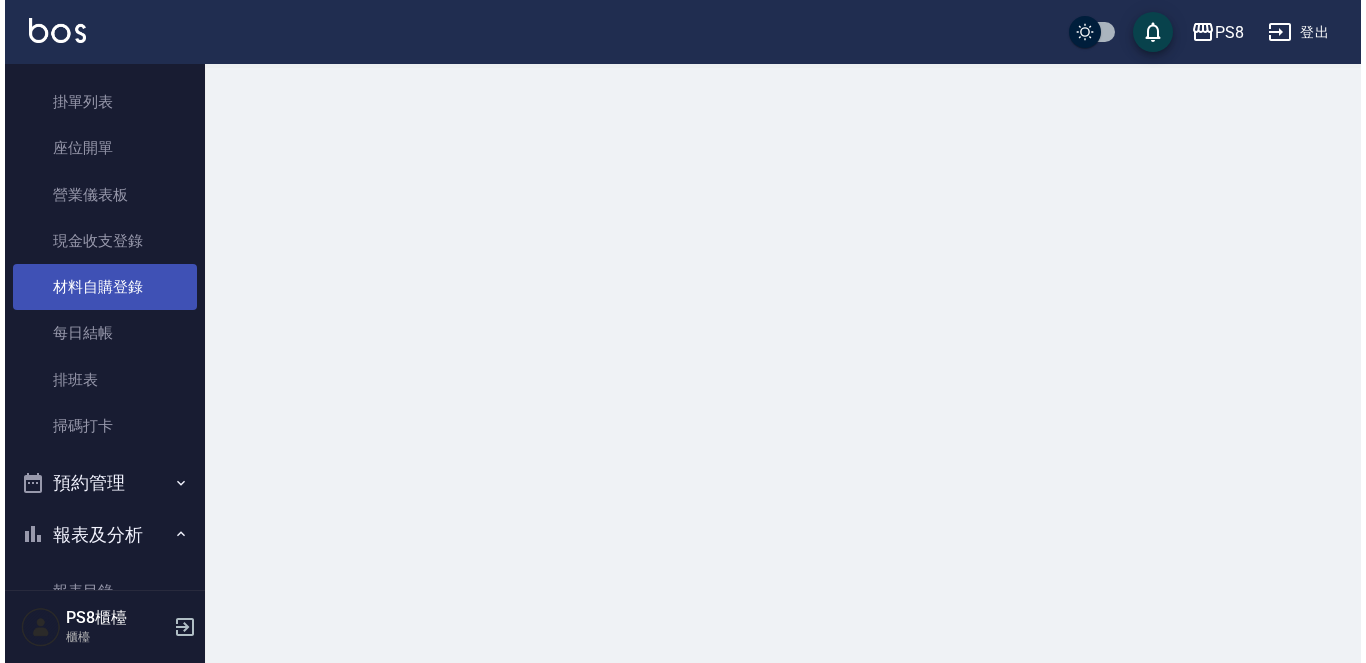 scroll, scrollTop: 0, scrollLeft: 0, axis: both 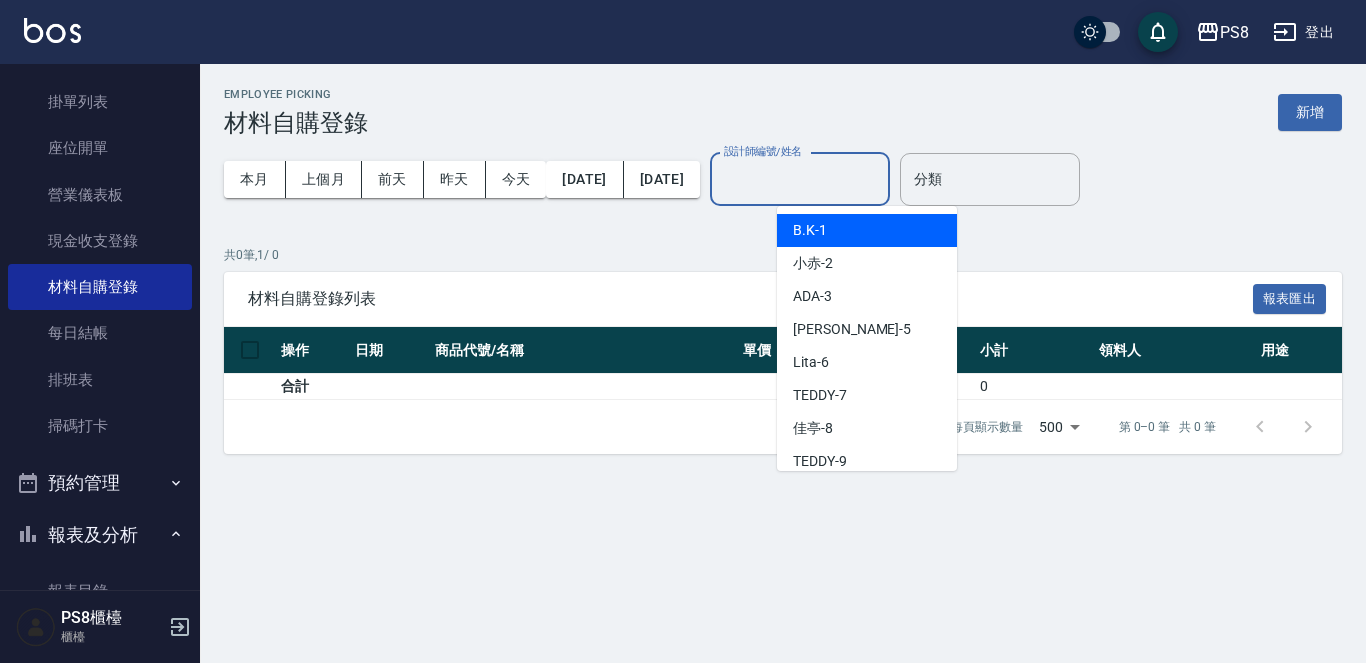 click on "設計師編號/姓名" at bounding box center [800, 179] 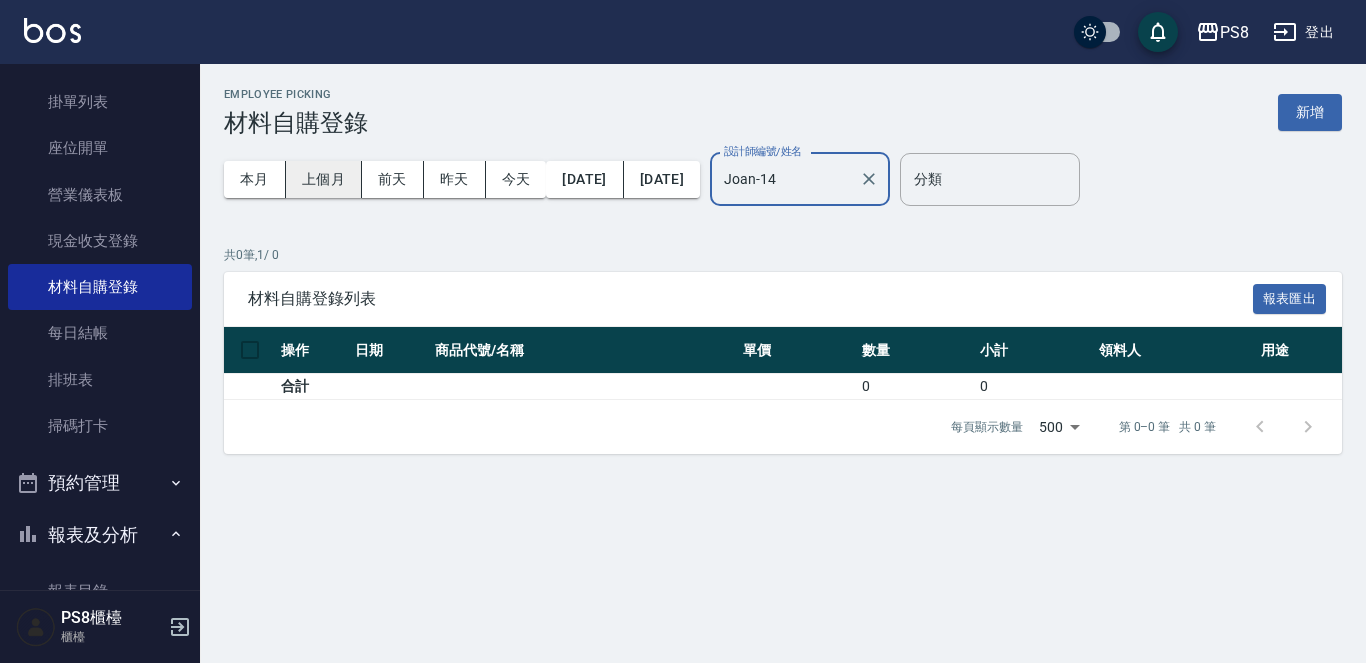 type on "Joan-14" 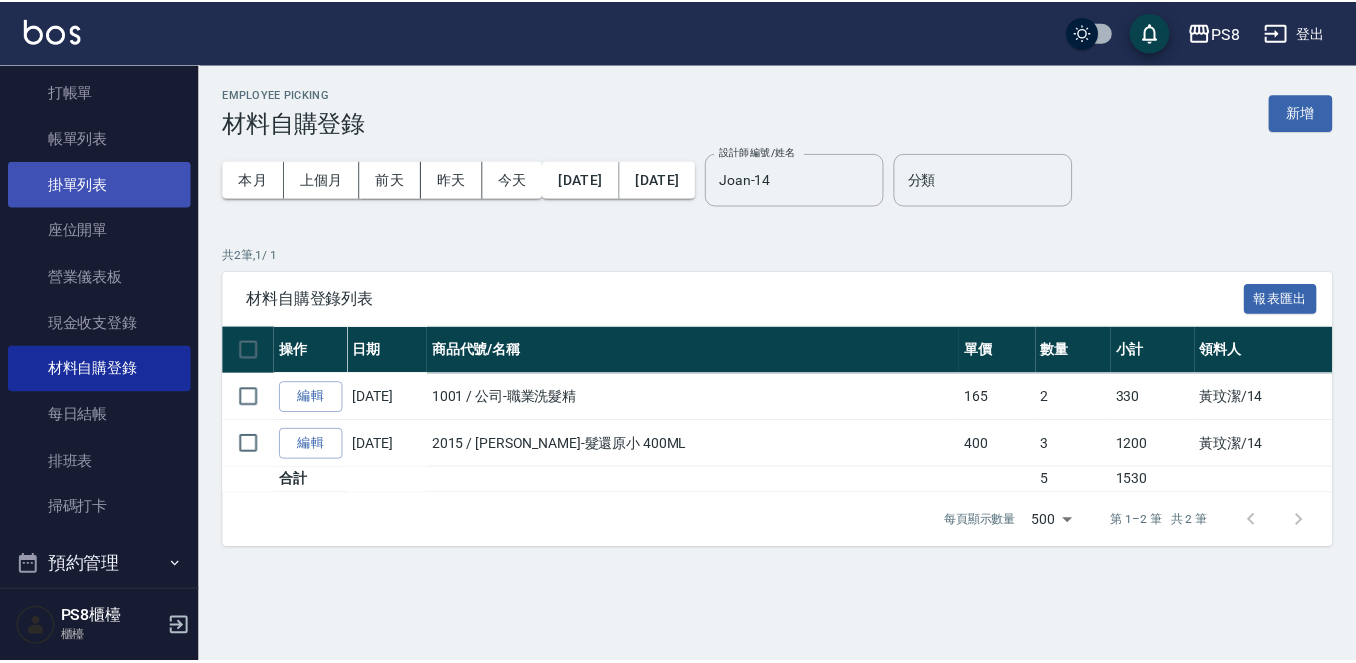 scroll, scrollTop: 0, scrollLeft: 0, axis: both 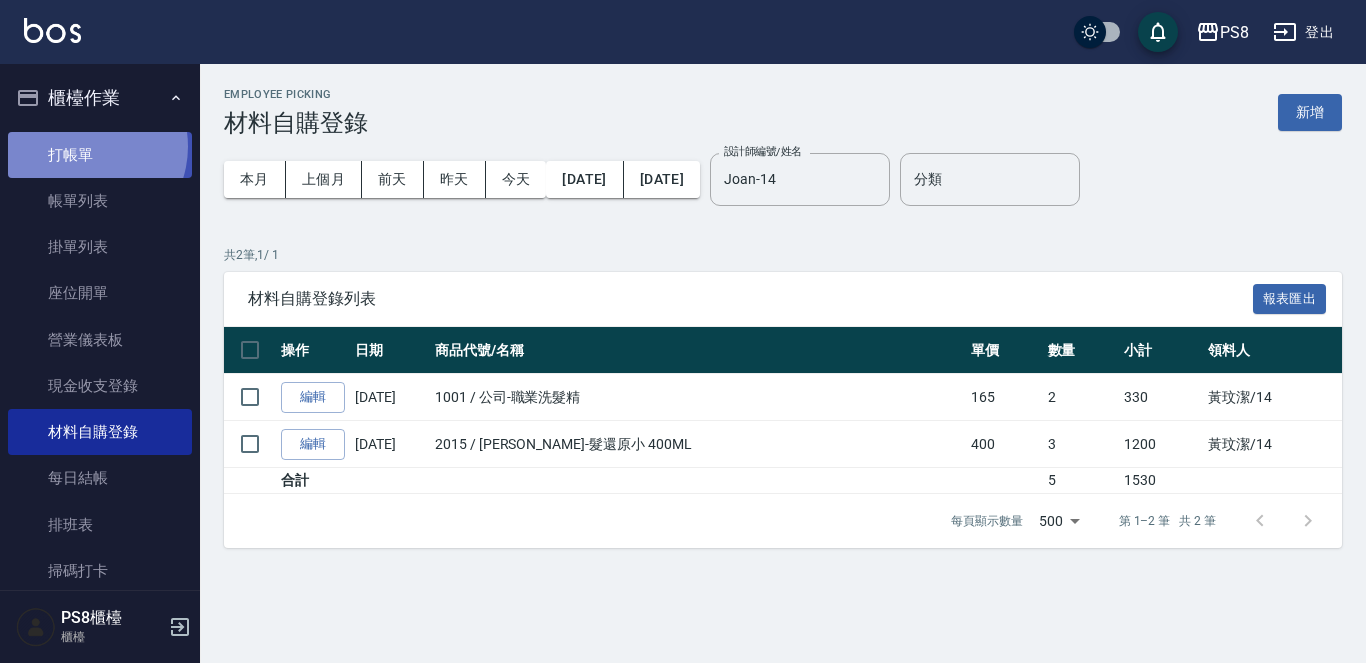 click on "打帳單" at bounding box center (100, 155) 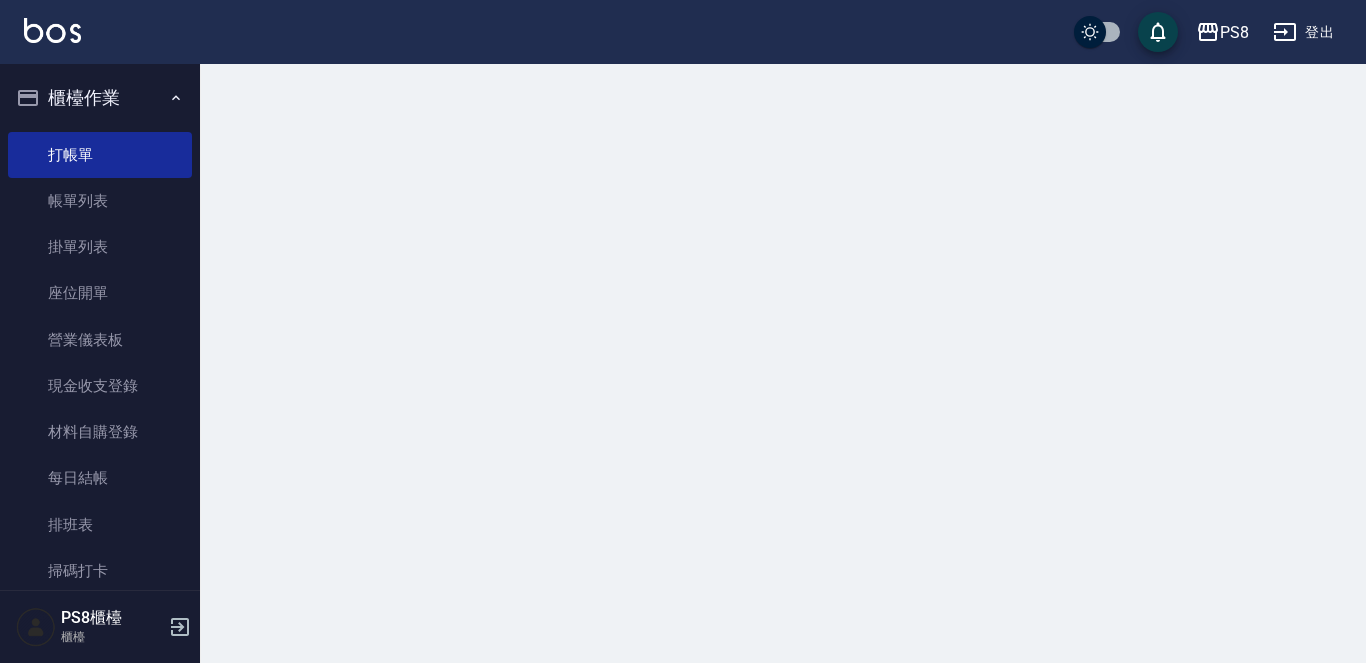 click on "櫃檯作業" at bounding box center (100, 98) 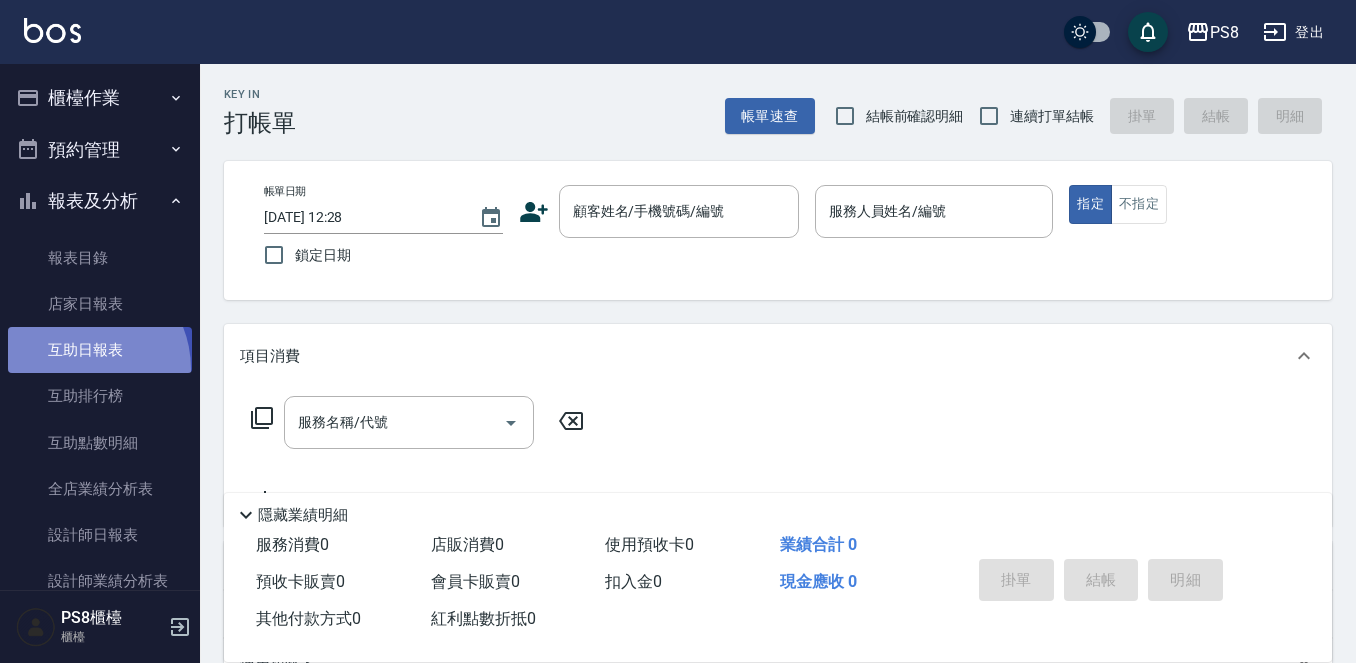 click on "互助日報表" at bounding box center [100, 350] 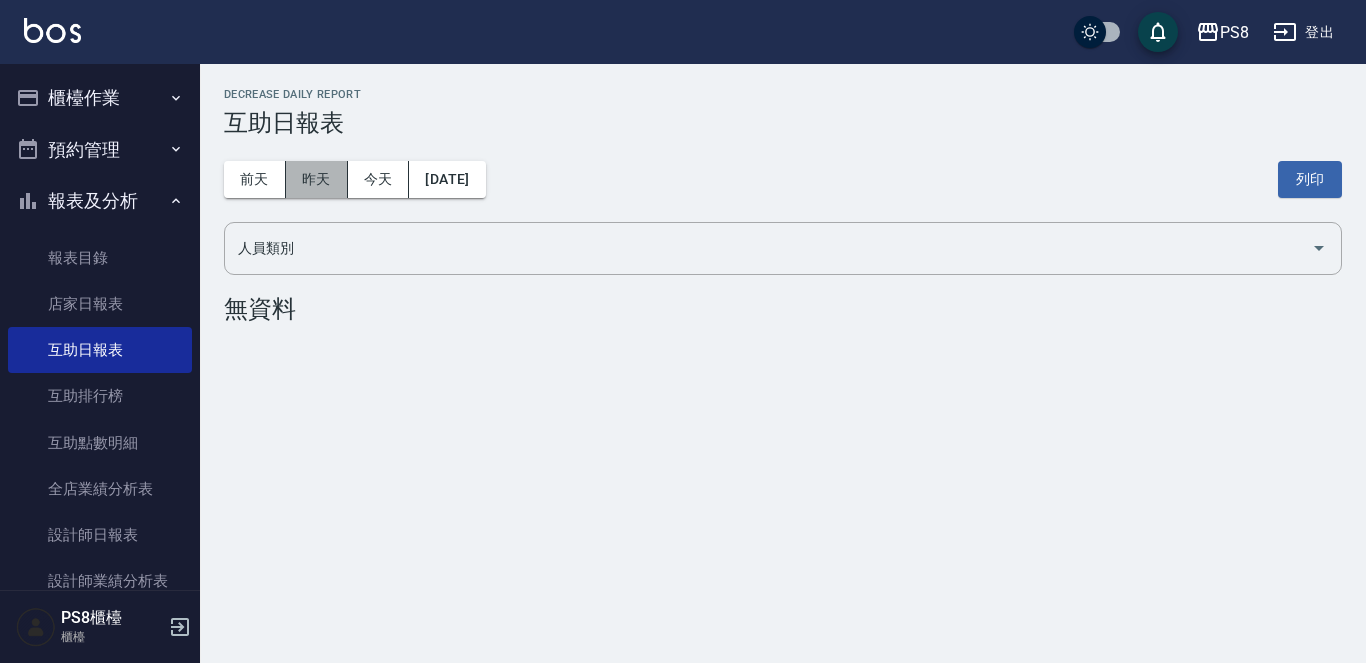 click on "昨天" at bounding box center (317, 179) 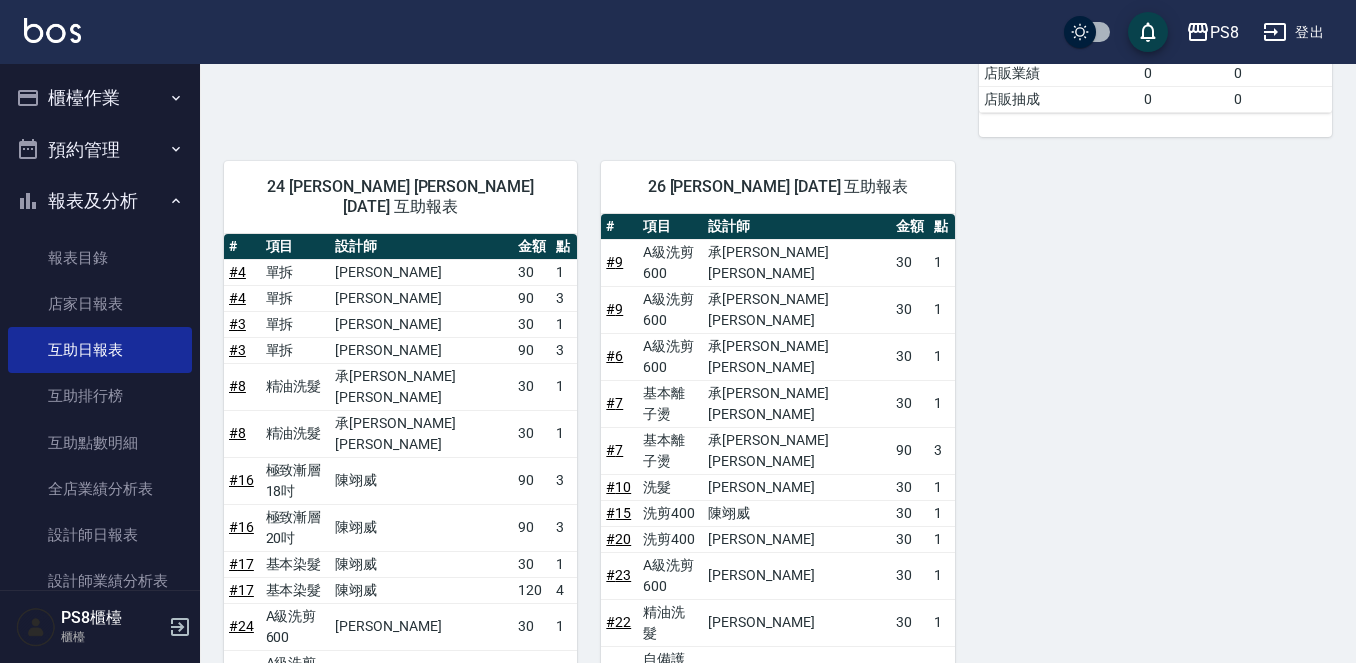 scroll, scrollTop: 780, scrollLeft: 0, axis: vertical 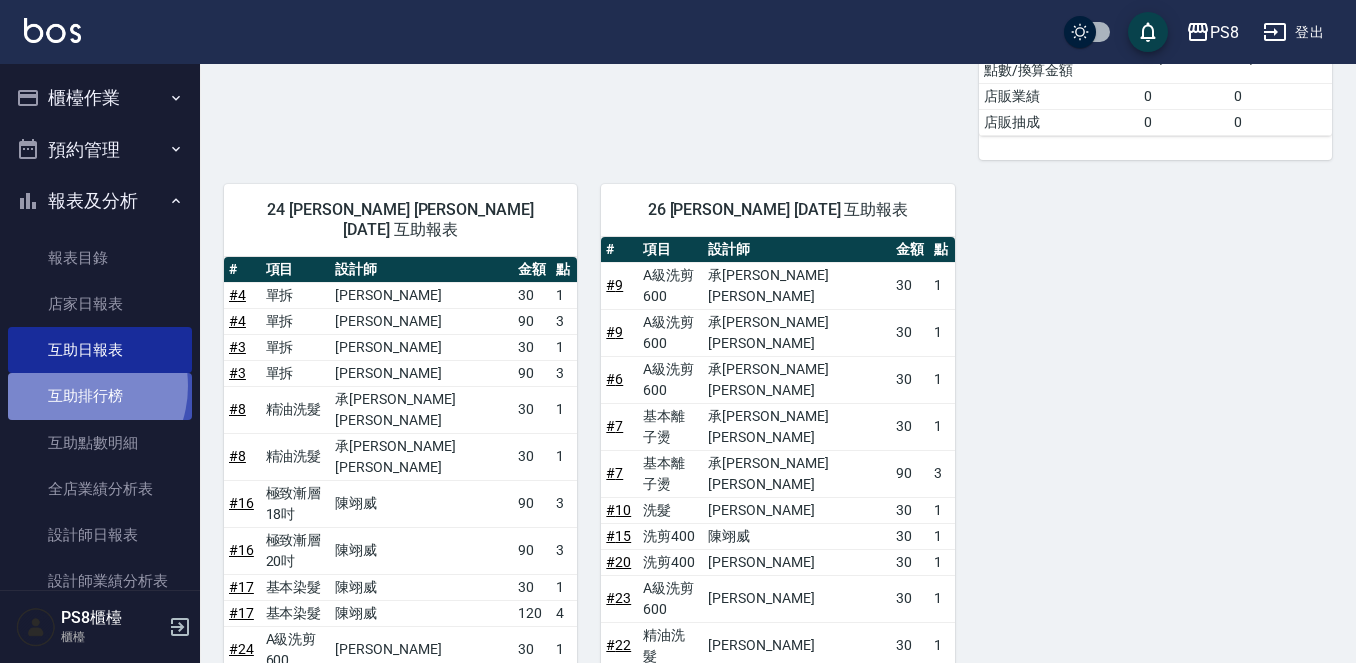 click on "互助排行榜" at bounding box center (100, 396) 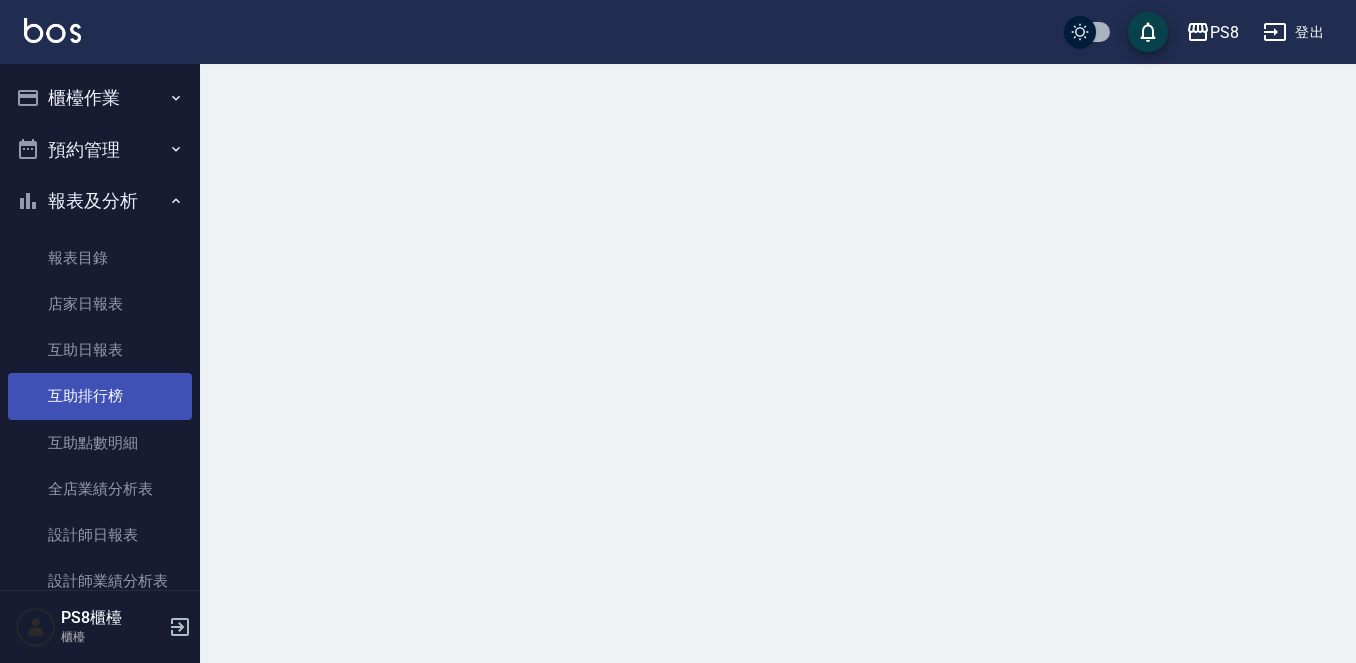 scroll, scrollTop: 0, scrollLeft: 0, axis: both 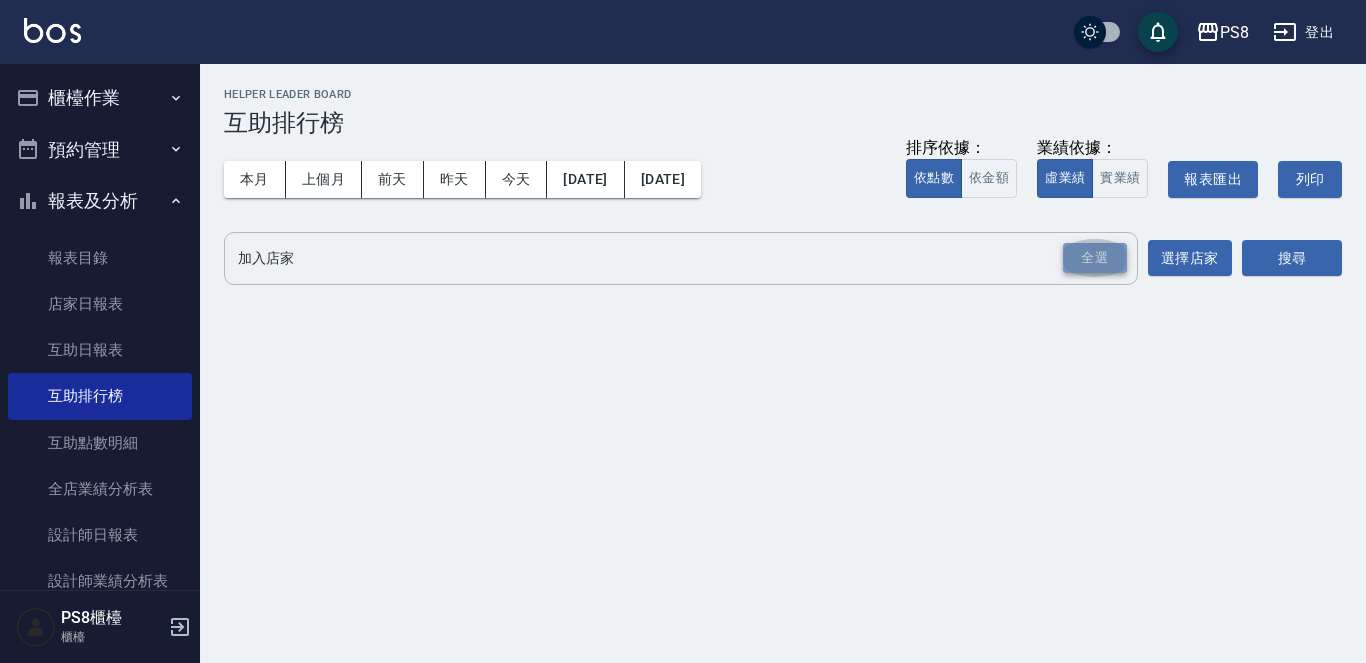 click on "全選" at bounding box center [1095, 258] 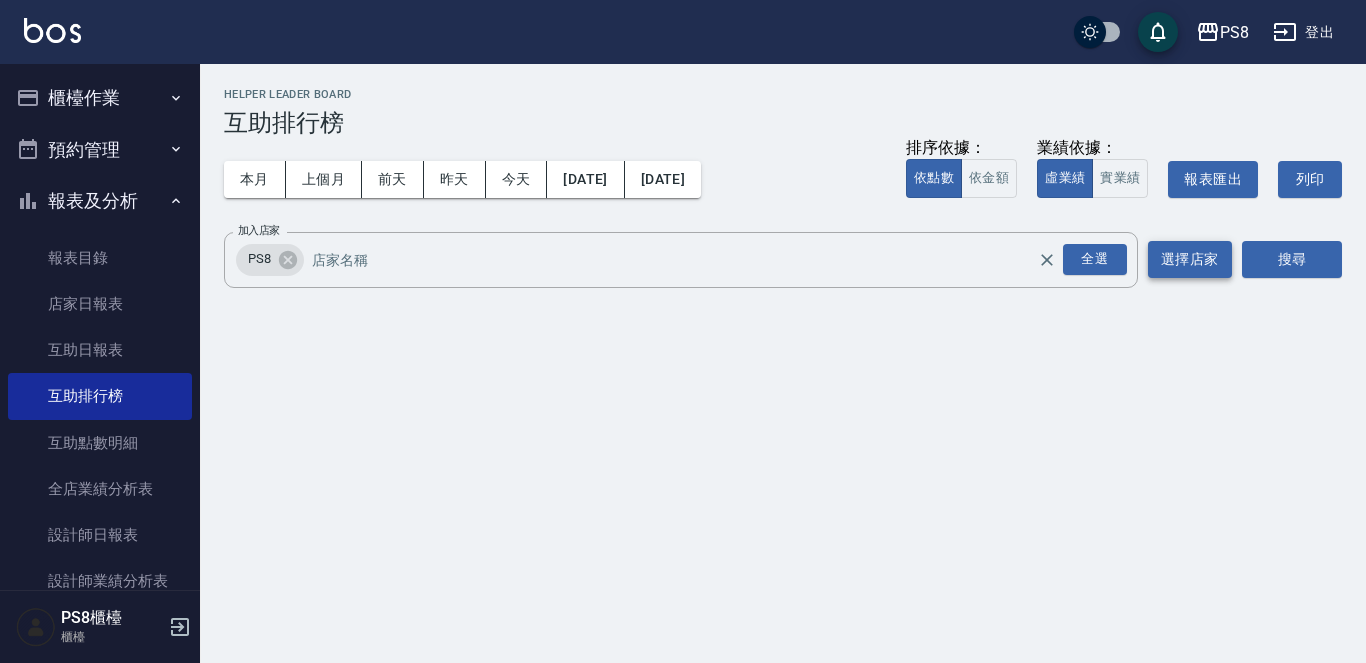click on "選擇店家" at bounding box center [1190, 259] 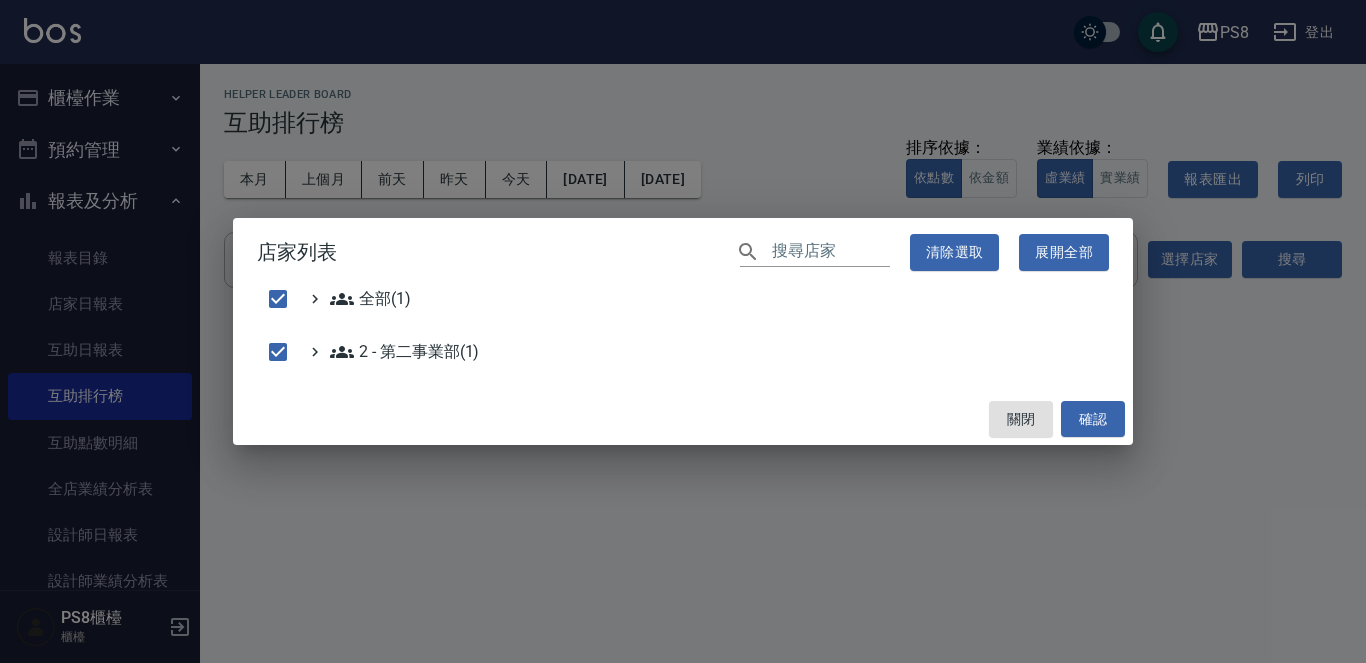 click on "確認" at bounding box center (1093, 419) 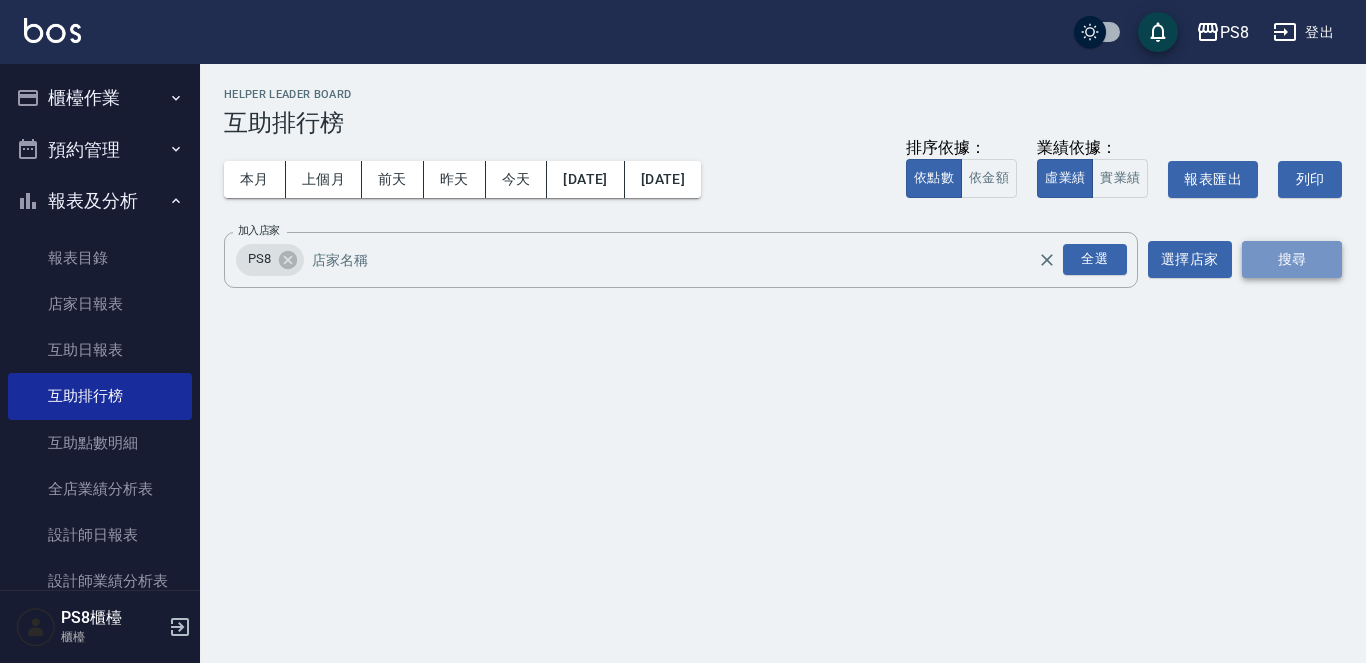 click on "搜尋" at bounding box center (1292, 259) 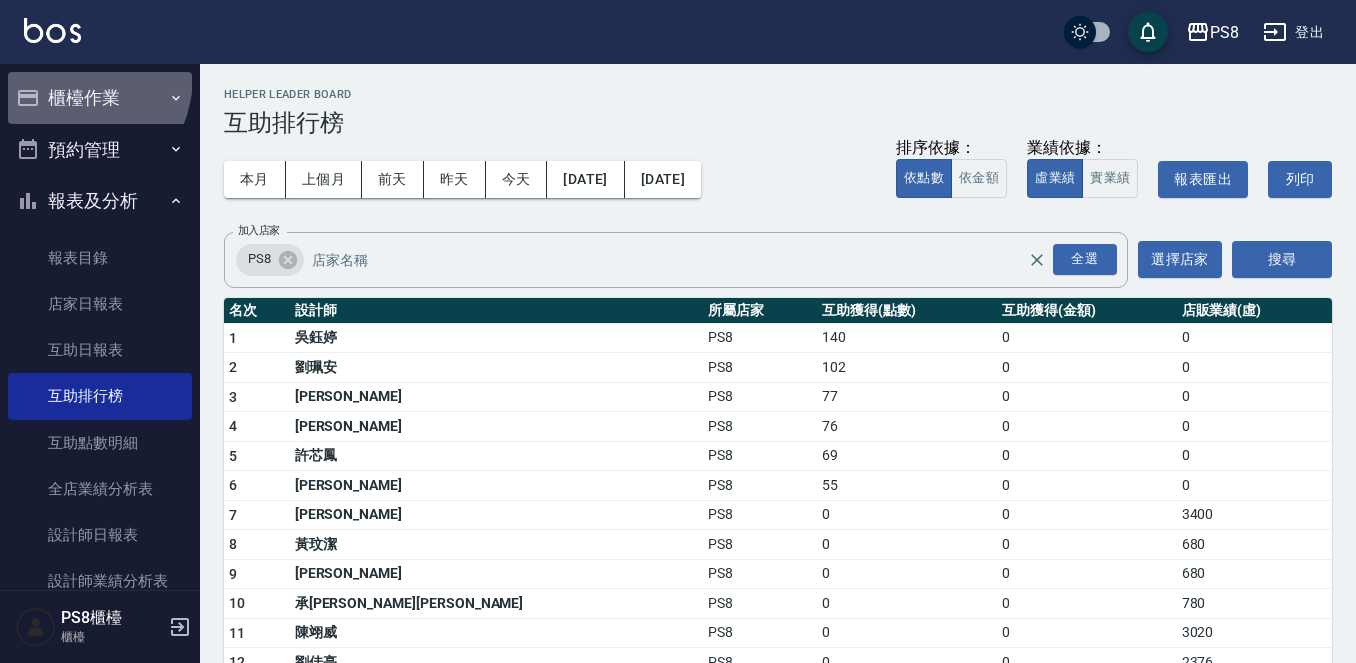 click on "櫃檯作業" at bounding box center [100, 98] 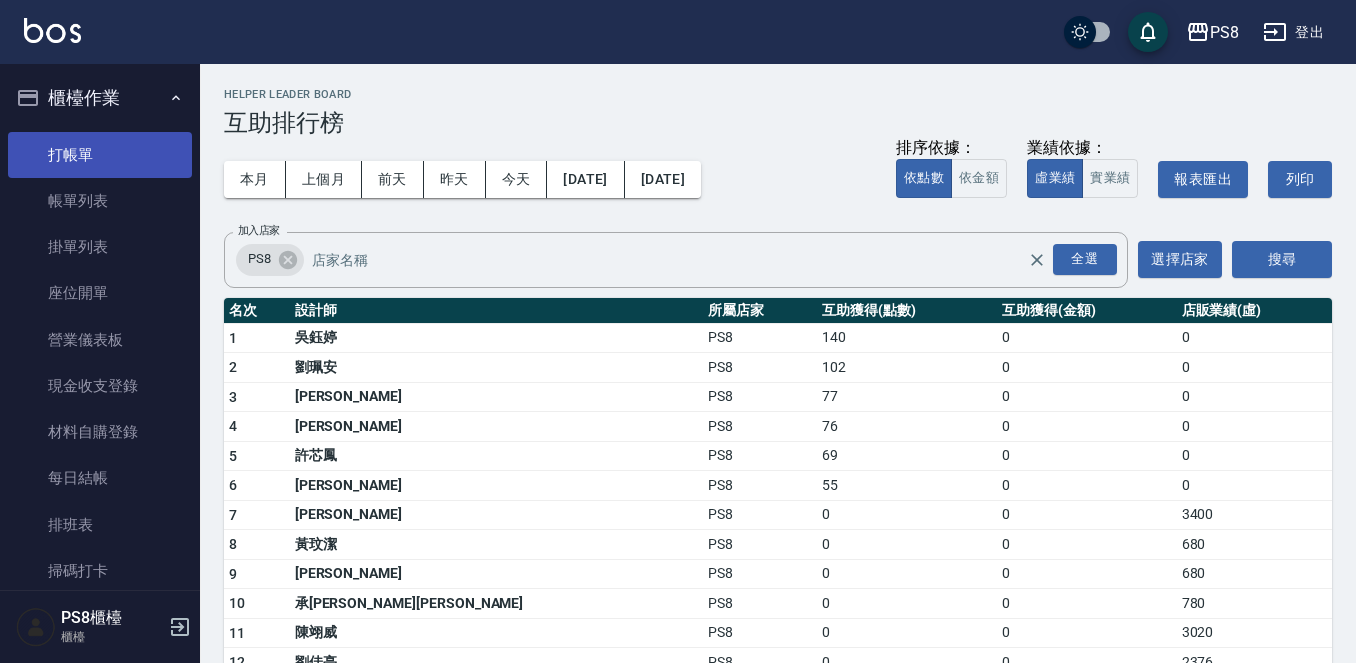 click on "打帳單" at bounding box center (100, 155) 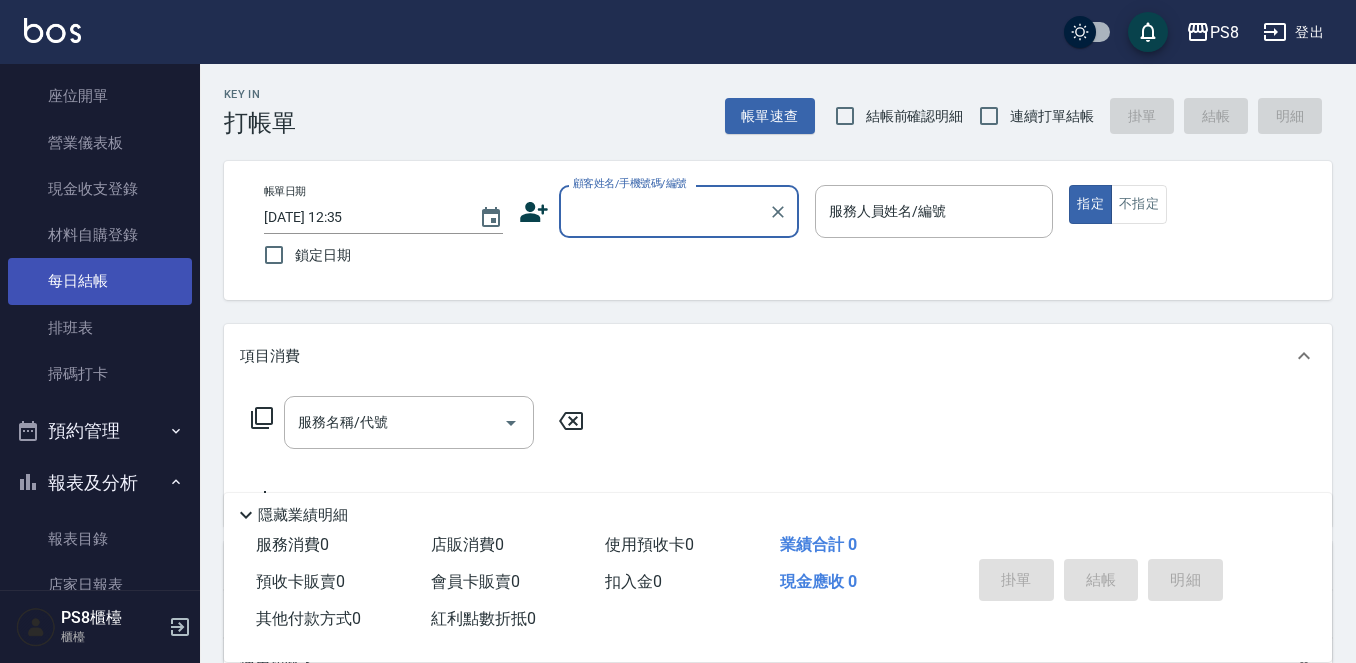 scroll, scrollTop: 200, scrollLeft: 0, axis: vertical 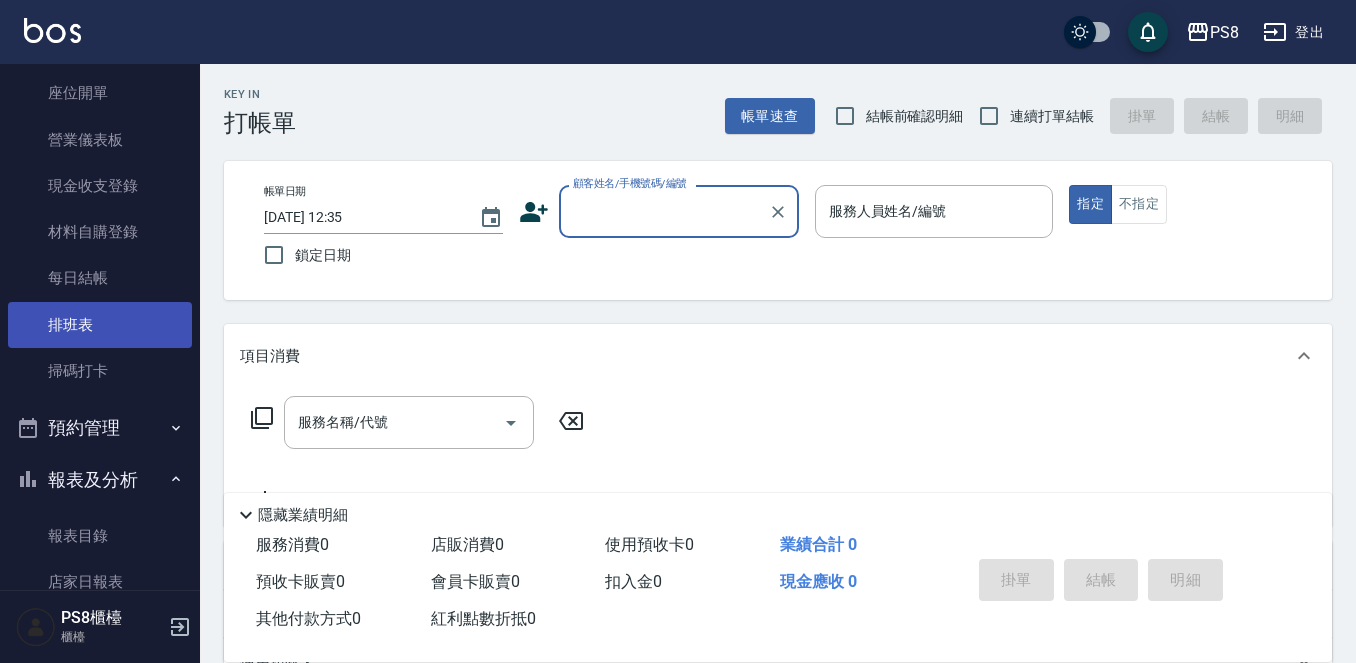 click on "排班表" at bounding box center [100, 325] 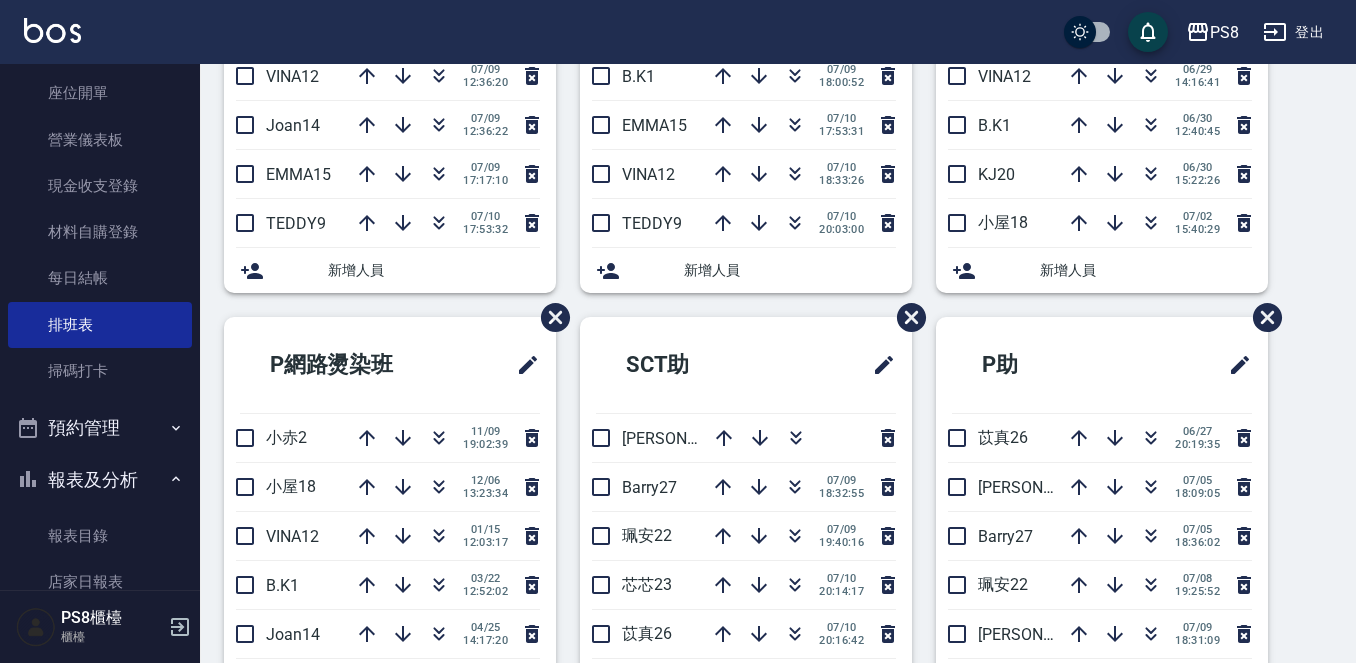 scroll, scrollTop: 500, scrollLeft: 0, axis: vertical 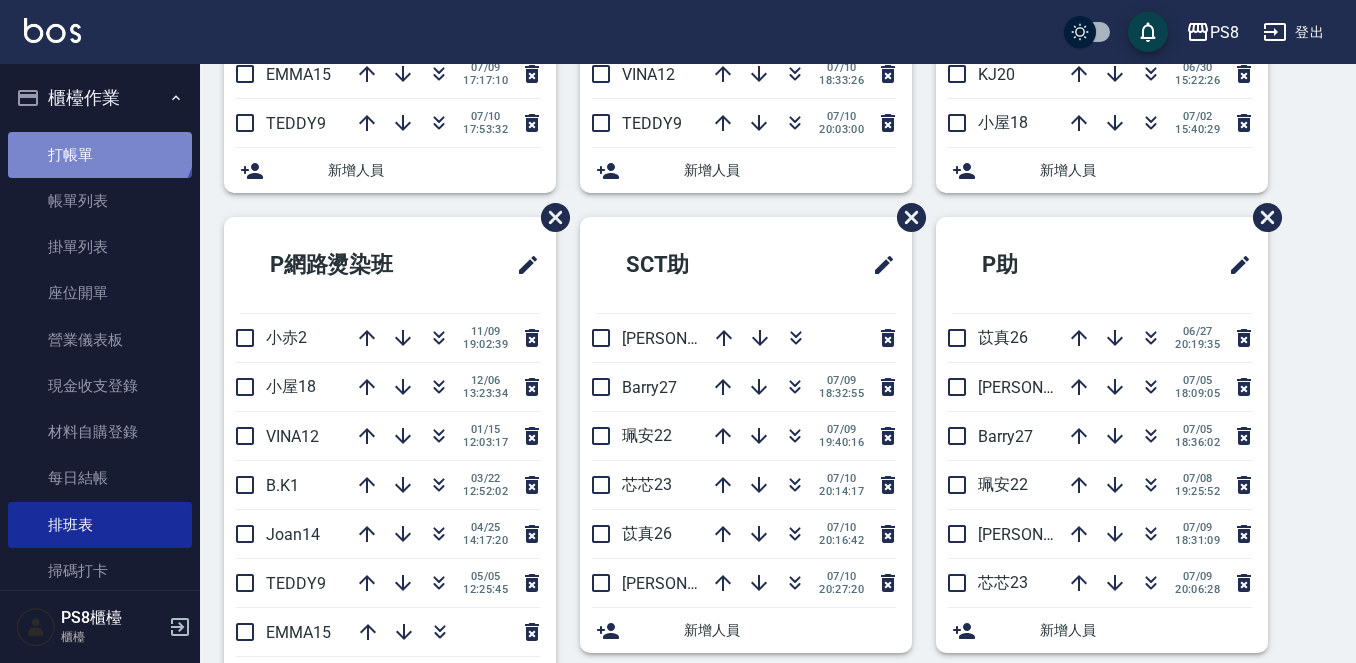 click on "打帳單" at bounding box center (100, 155) 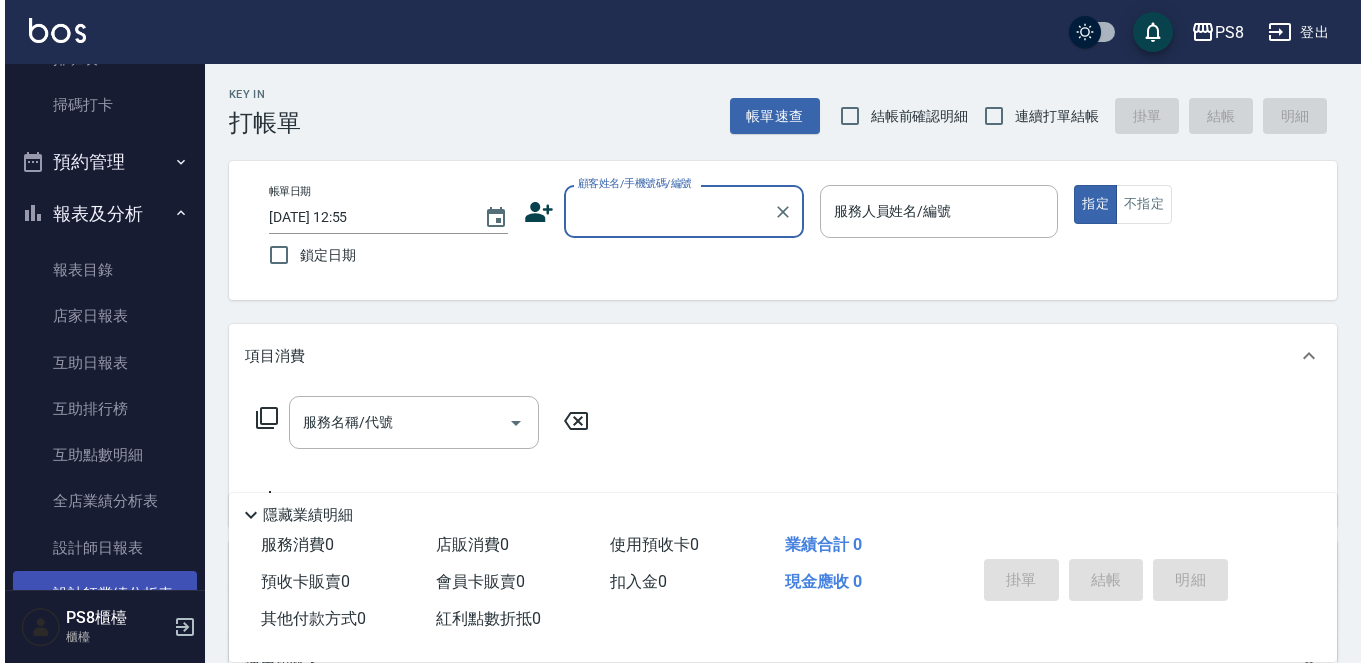 scroll, scrollTop: 700, scrollLeft: 0, axis: vertical 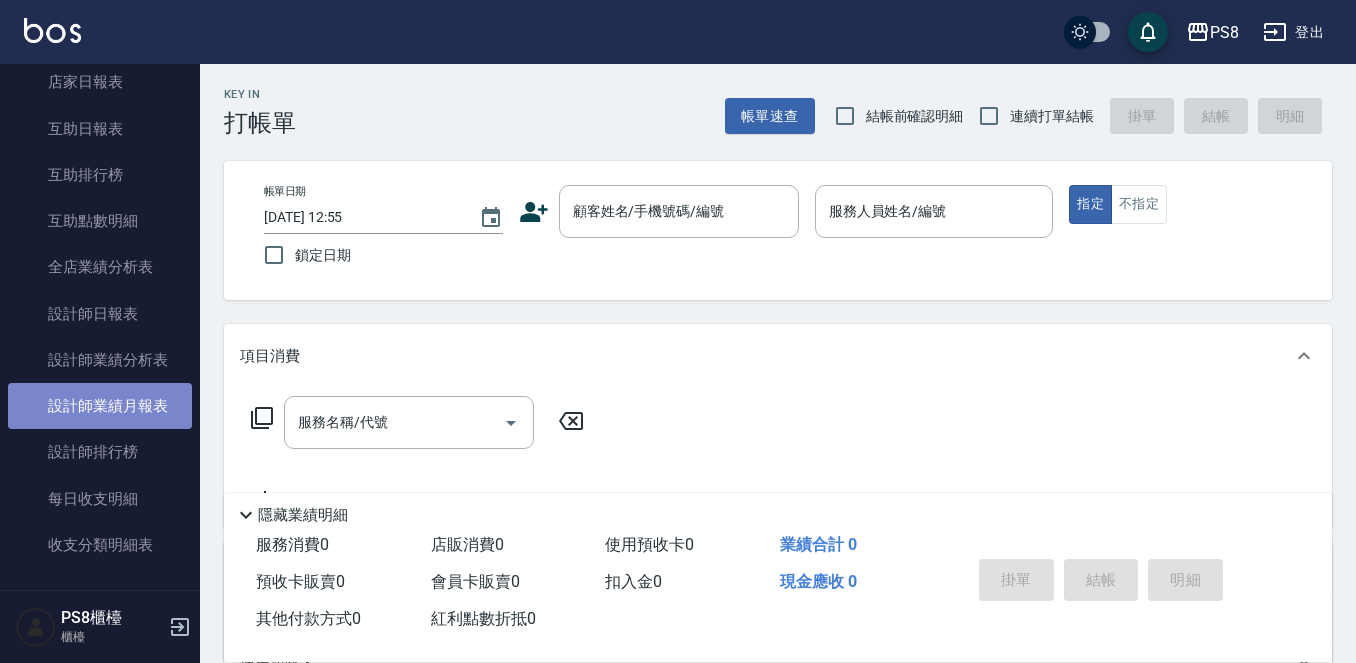 click on "設計師業績月報表" at bounding box center [100, 406] 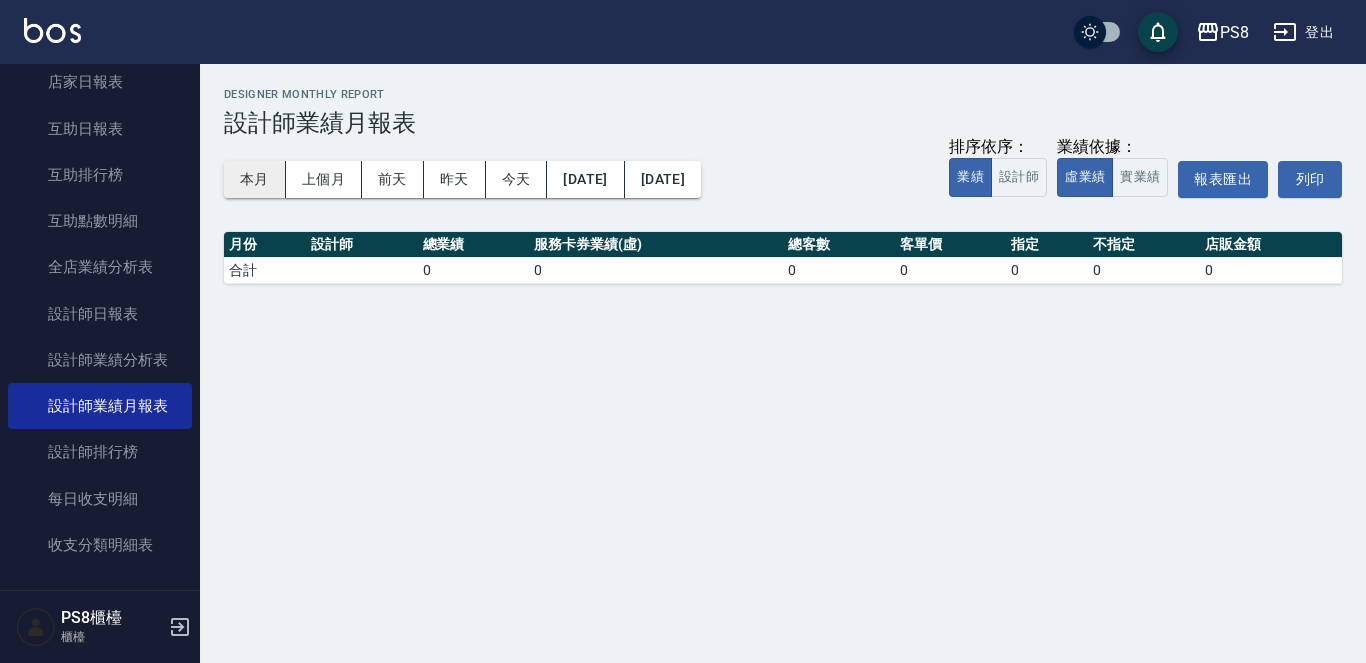 click on "本月" at bounding box center (255, 179) 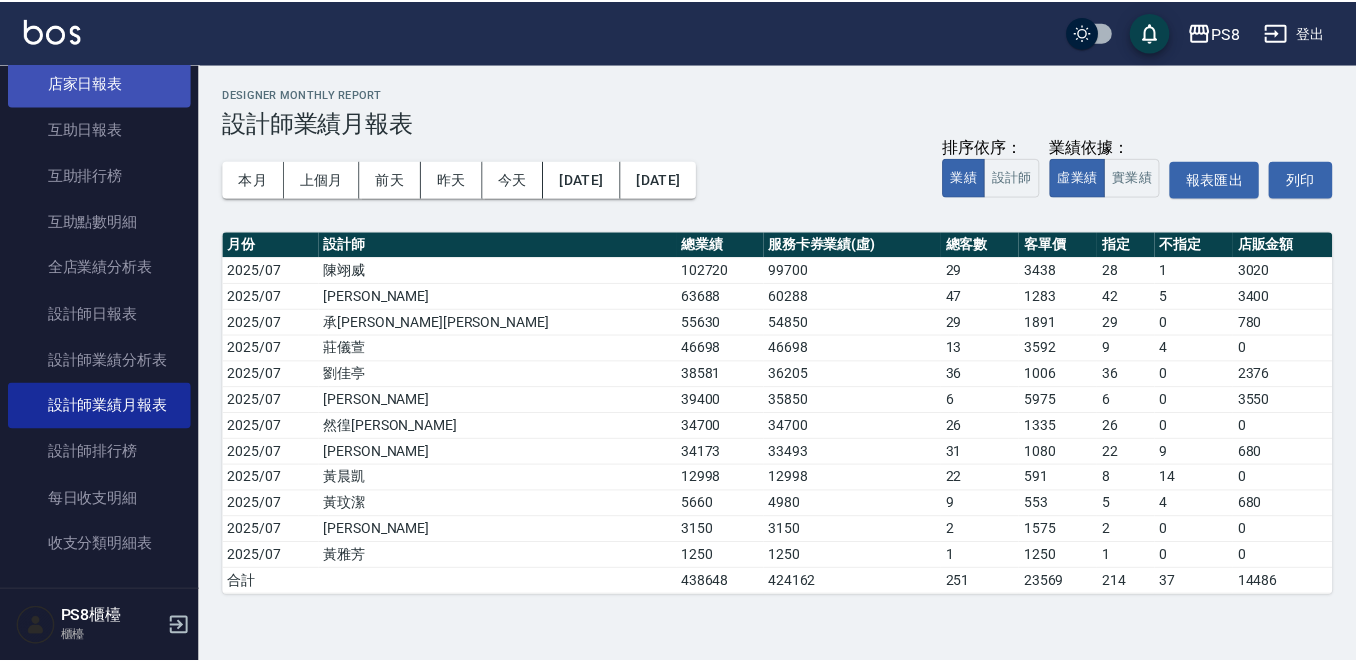 scroll, scrollTop: 0, scrollLeft: 0, axis: both 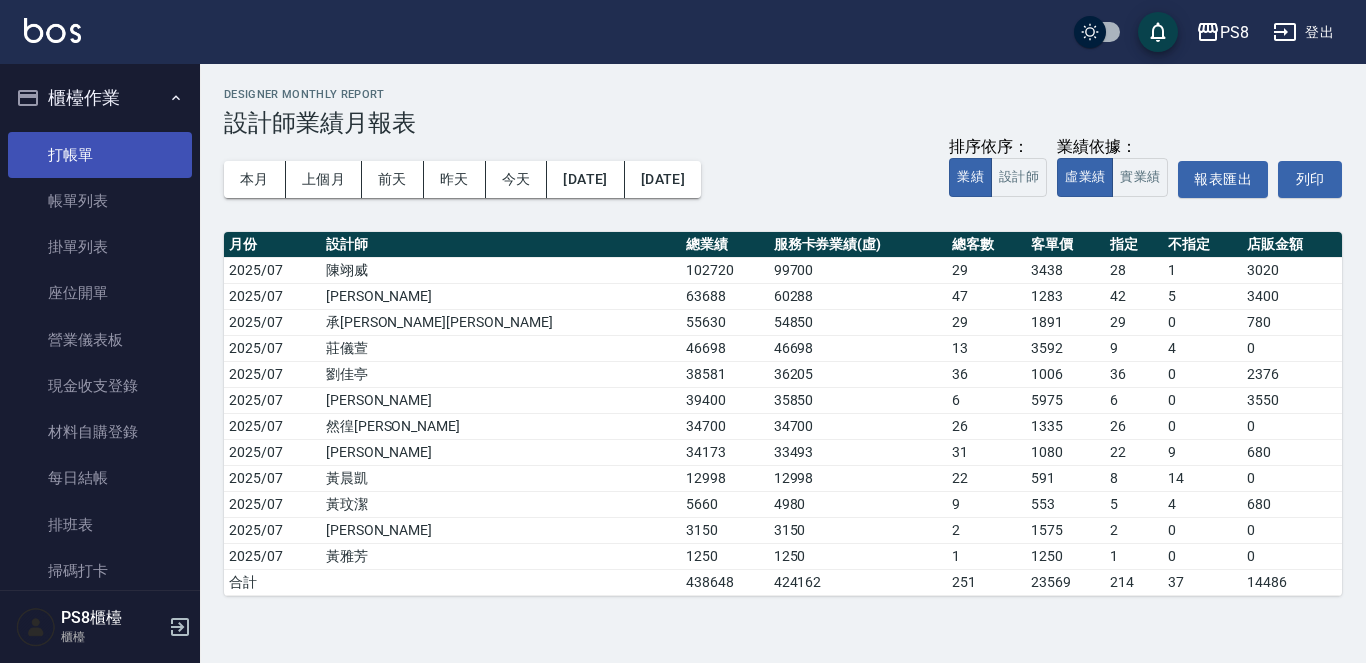 click on "打帳單" at bounding box center [100, 155] 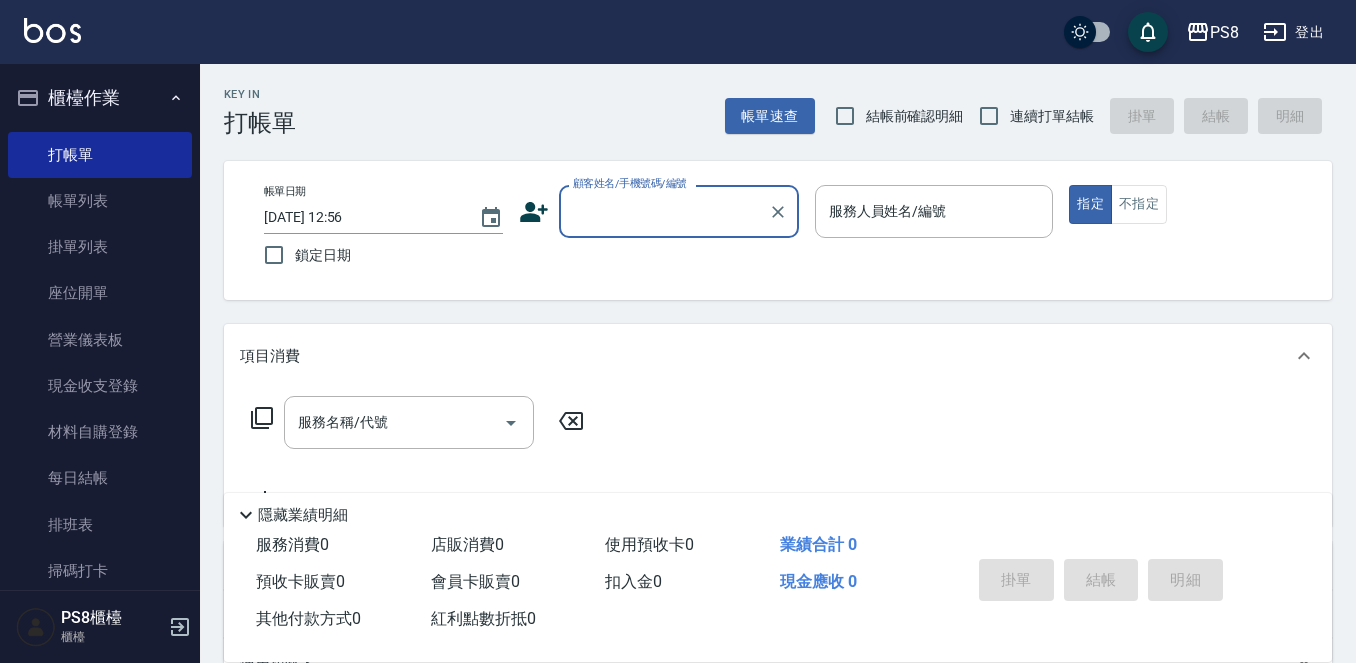 click on "顧客姓名/手機號碼/編號" at bounding box center (664, 211) 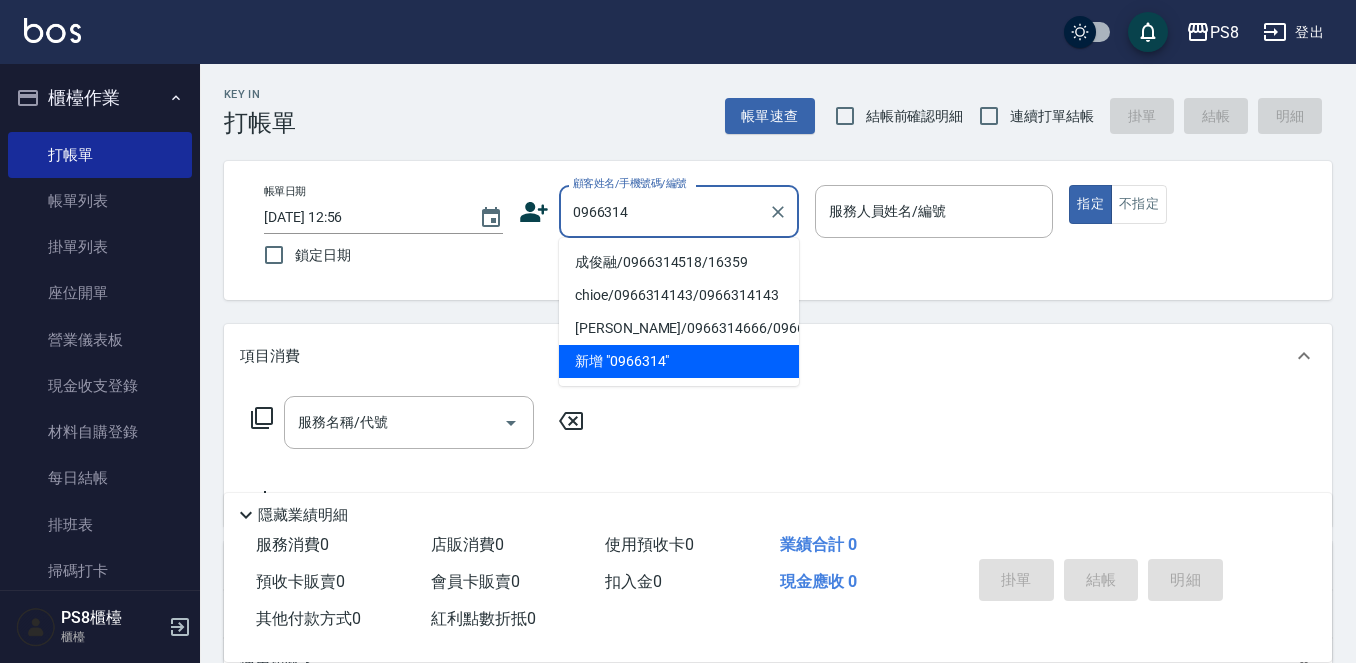 click on "成俊融/0966314518/16359" at bounding box center (679, 262) 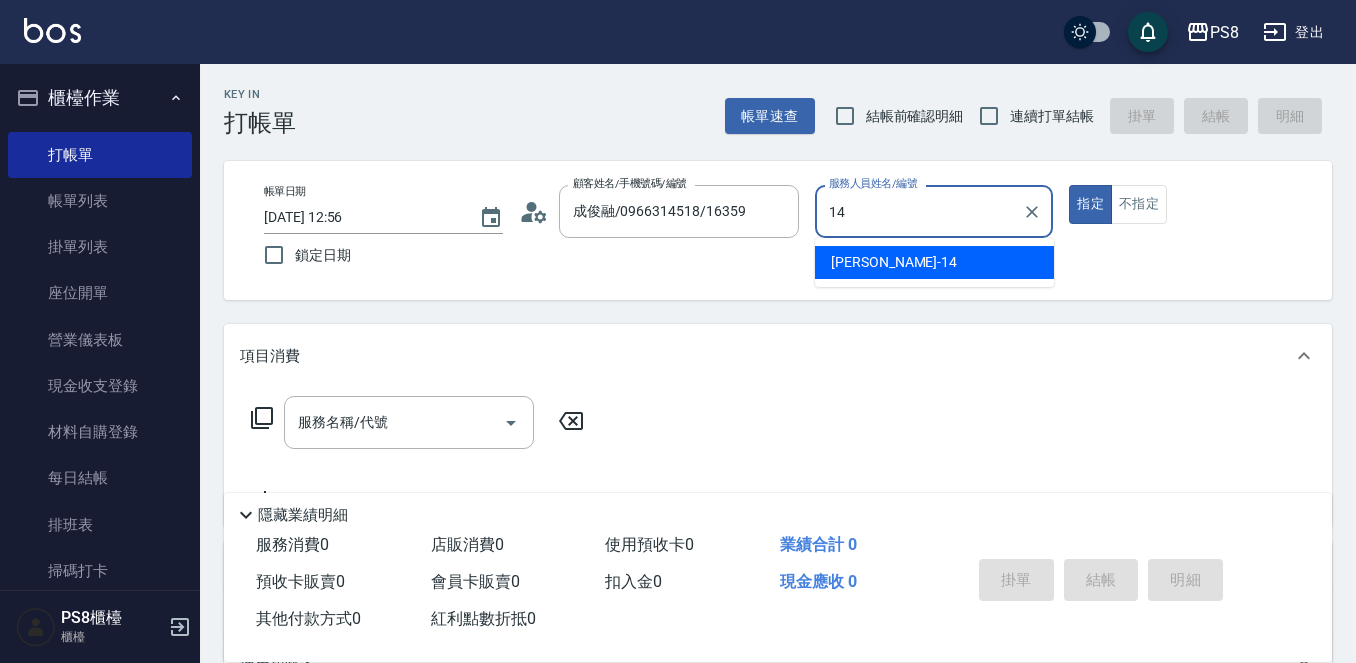 type on "Joan-14" 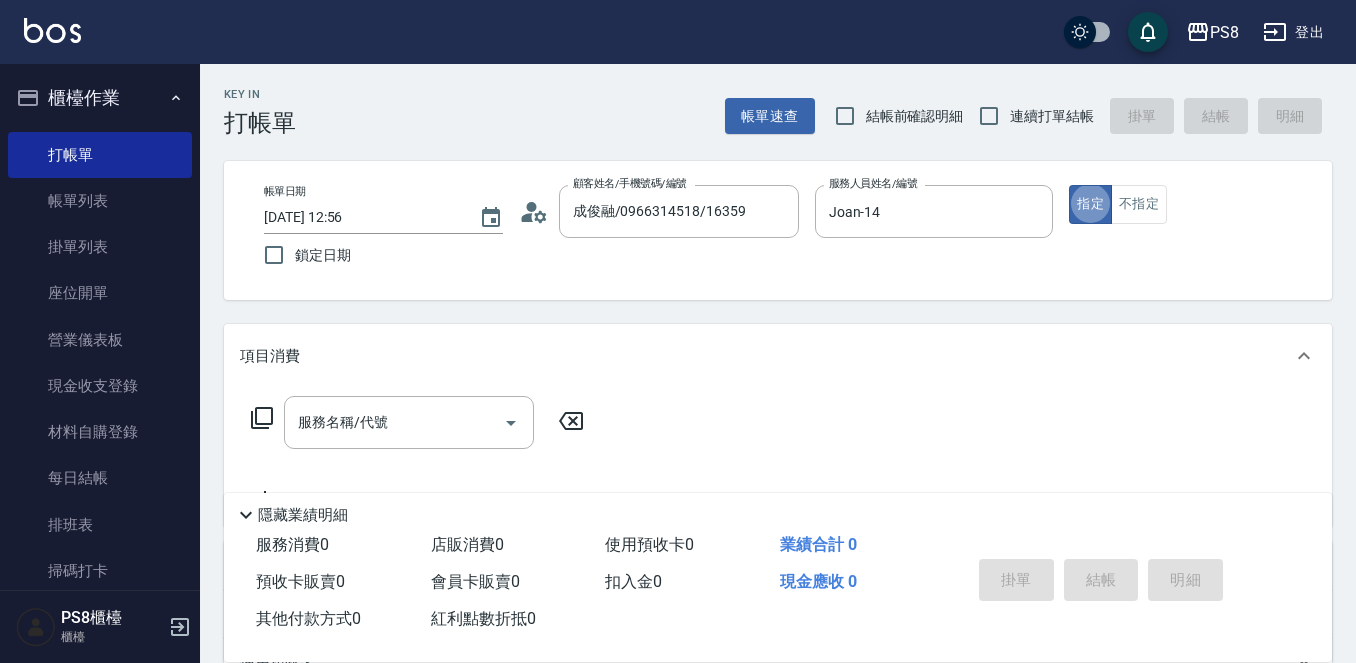 type on "true" 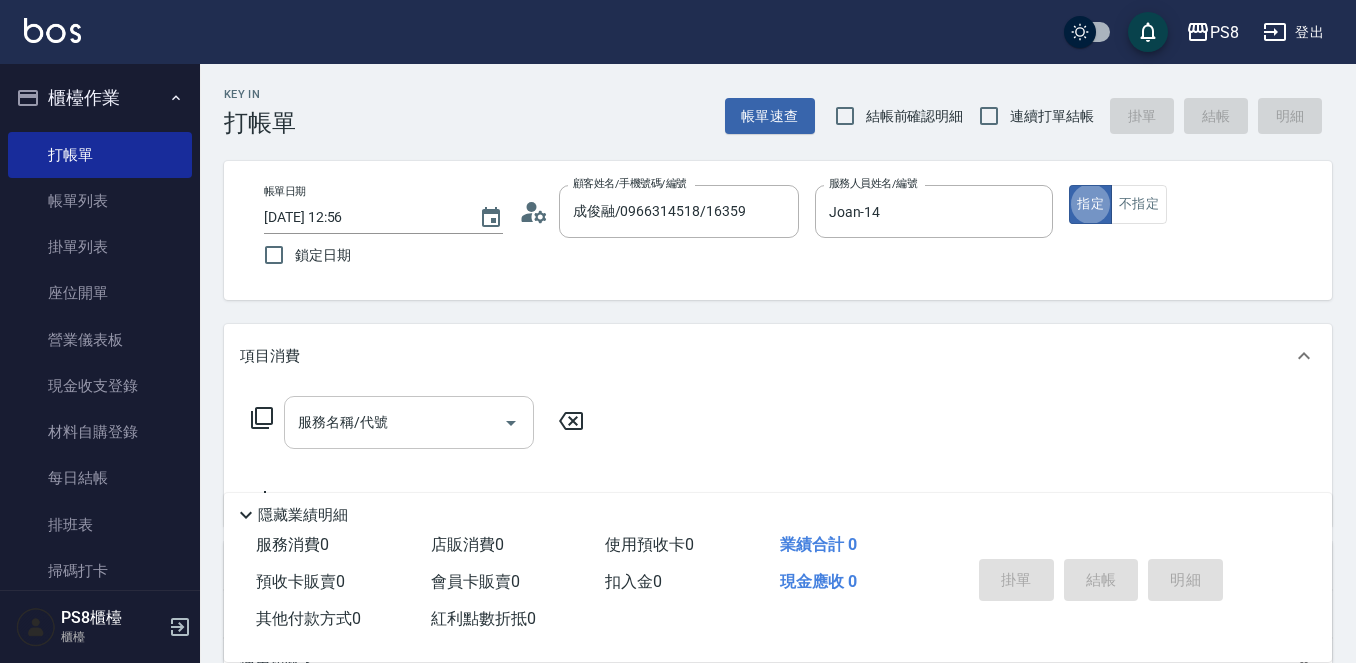 click on "服務名稱/代號" at bounding box center [394, 422] 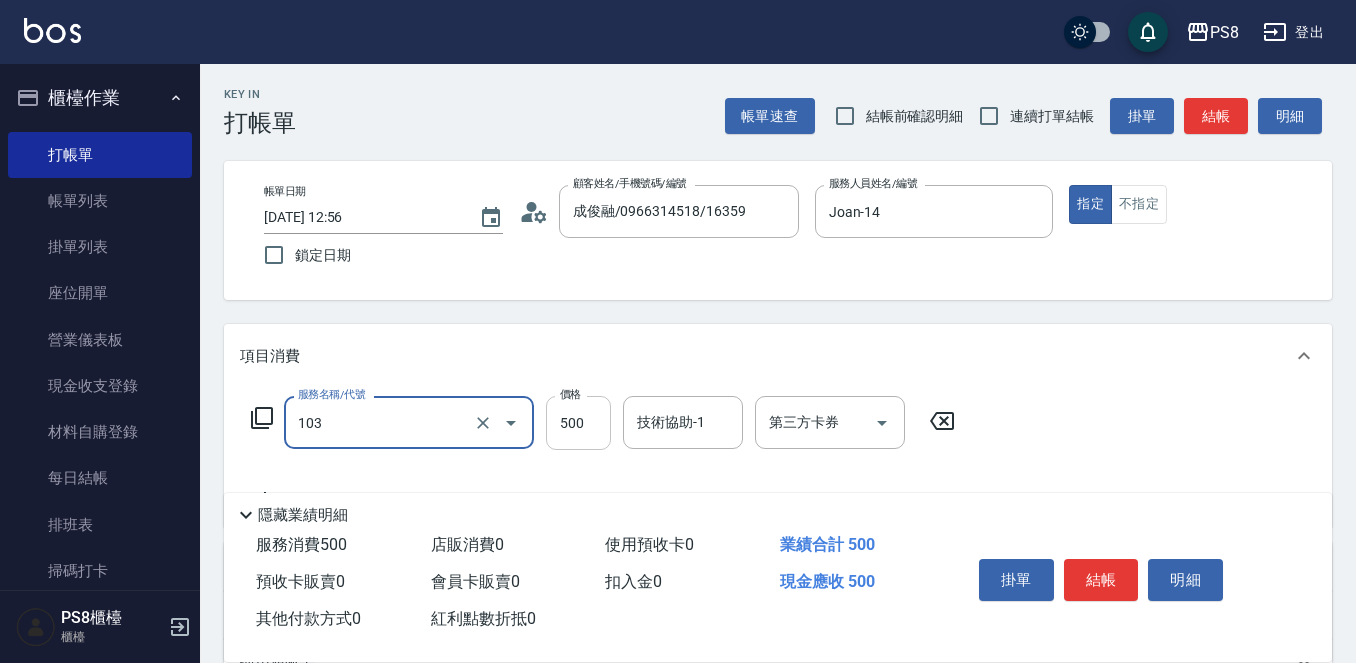 type on "B級洗剪500(103)" 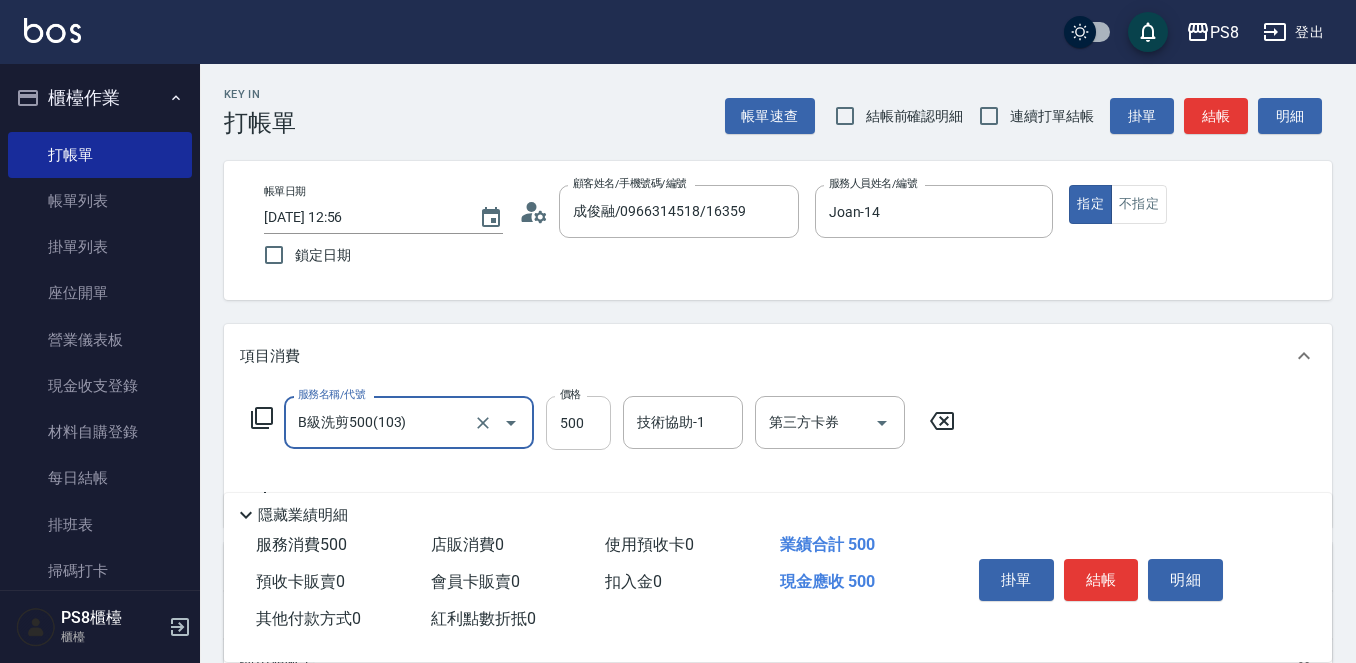 click on "500" at bounding box center (578, 423) 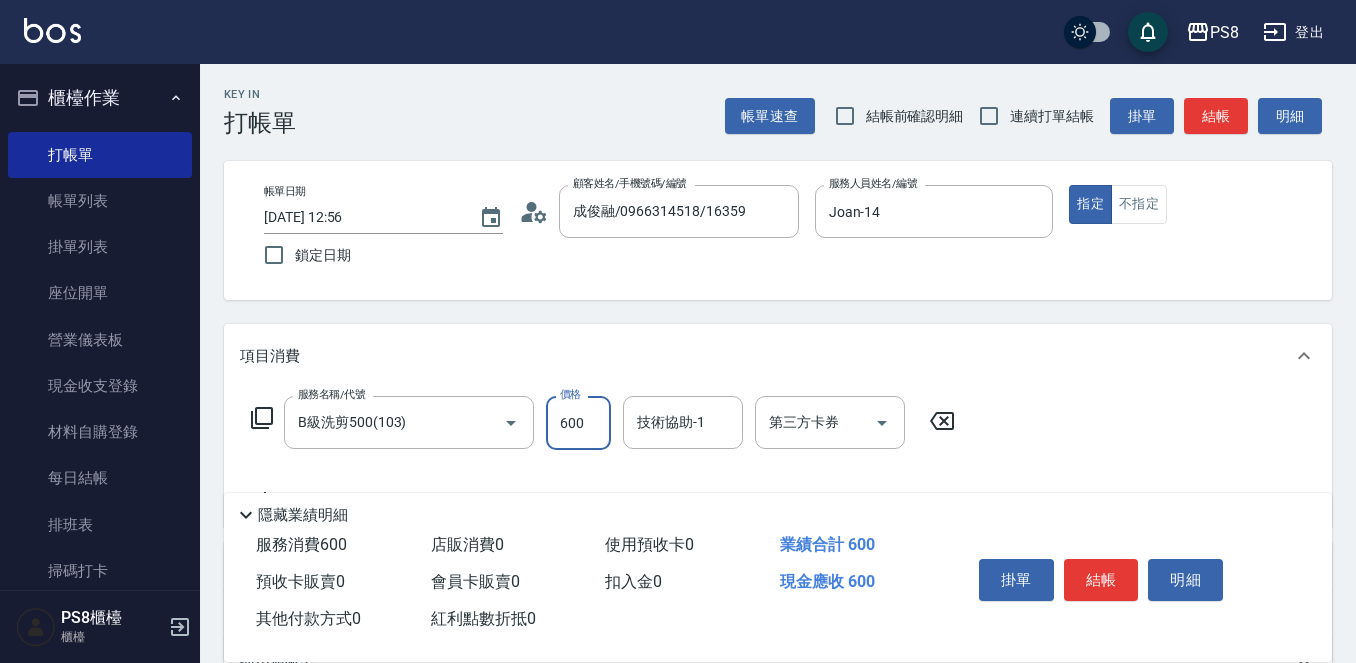 type on "600" 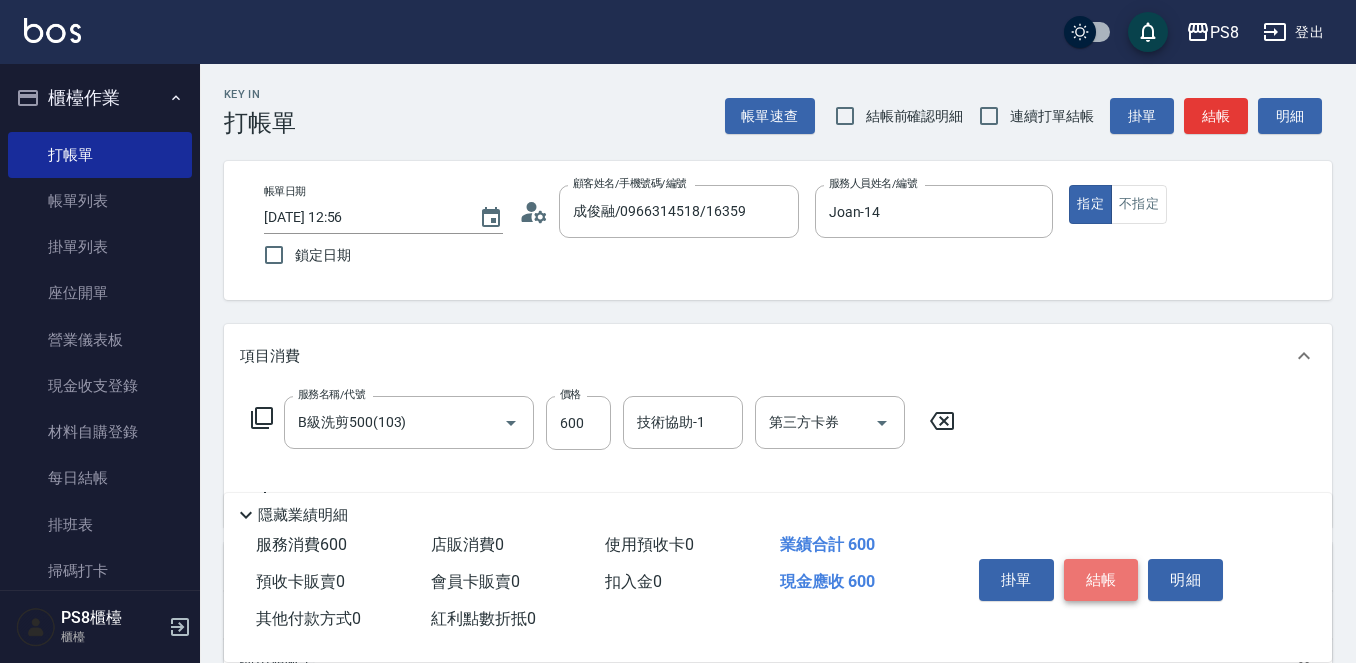 click on "結帳" at bounding box center [1101, 580] 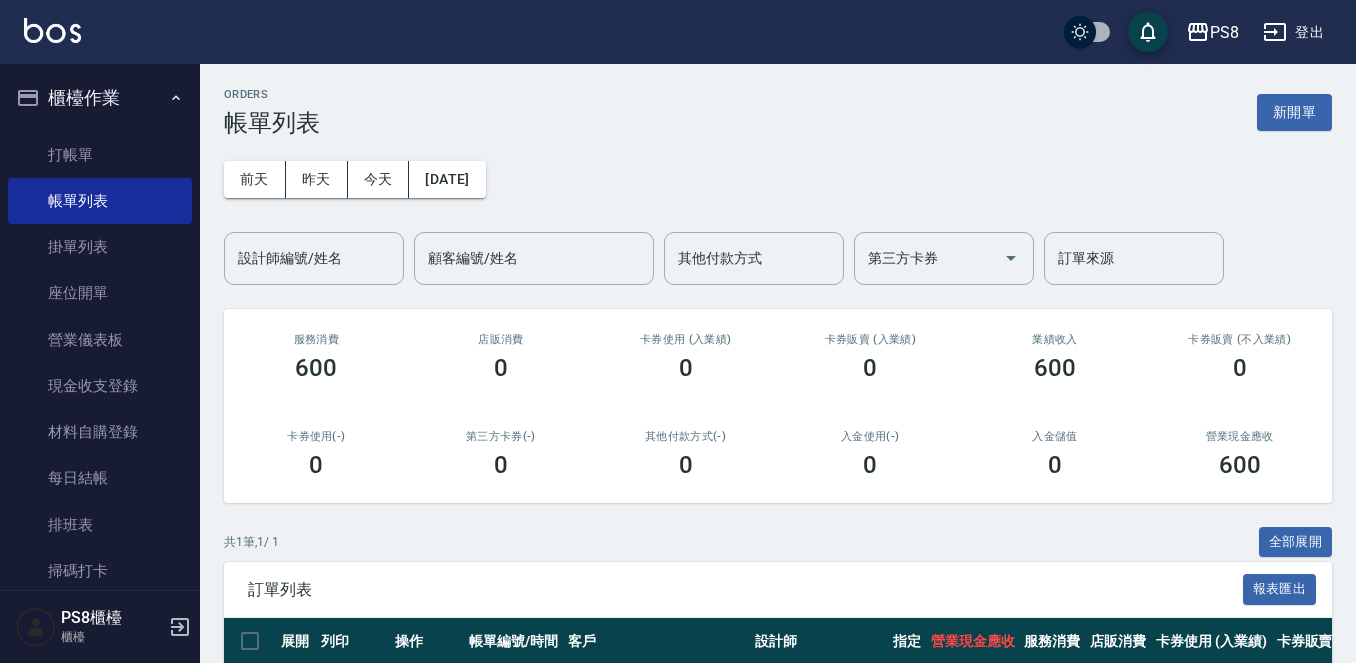 click at bounding box center [52, 30] 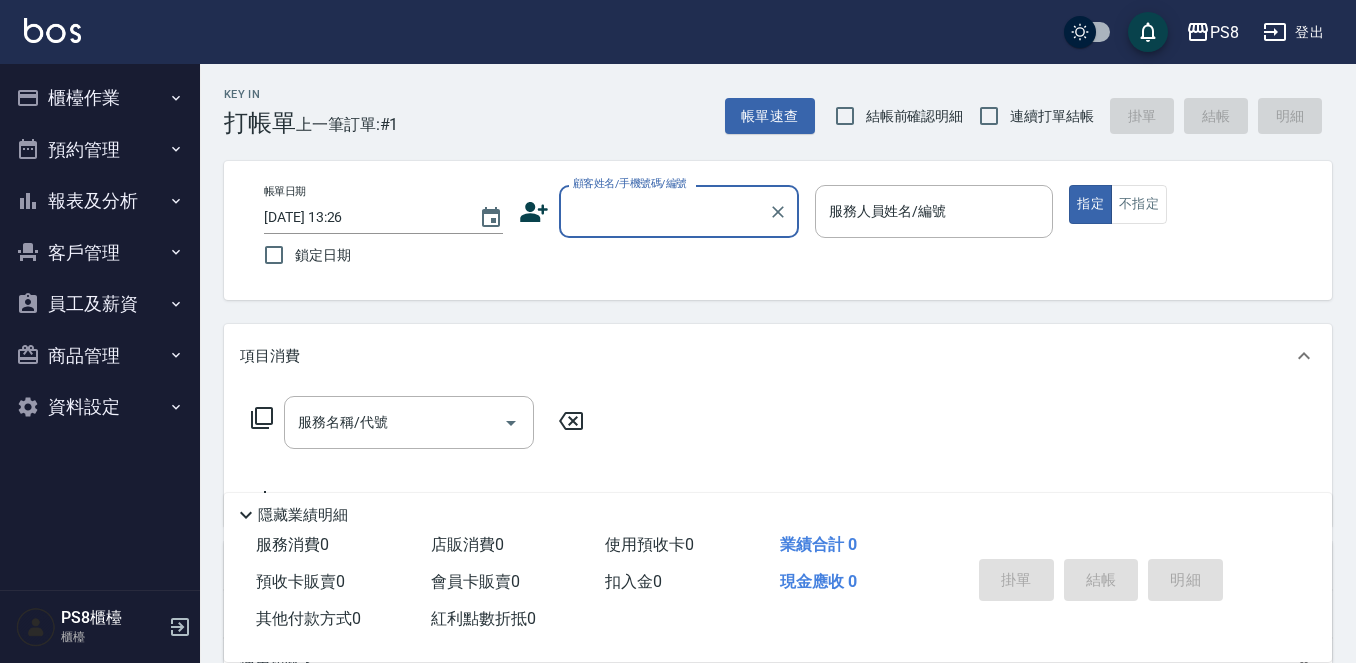 click on "顧客姓名/手機號碼/編號" at bounding box center (664, 211) 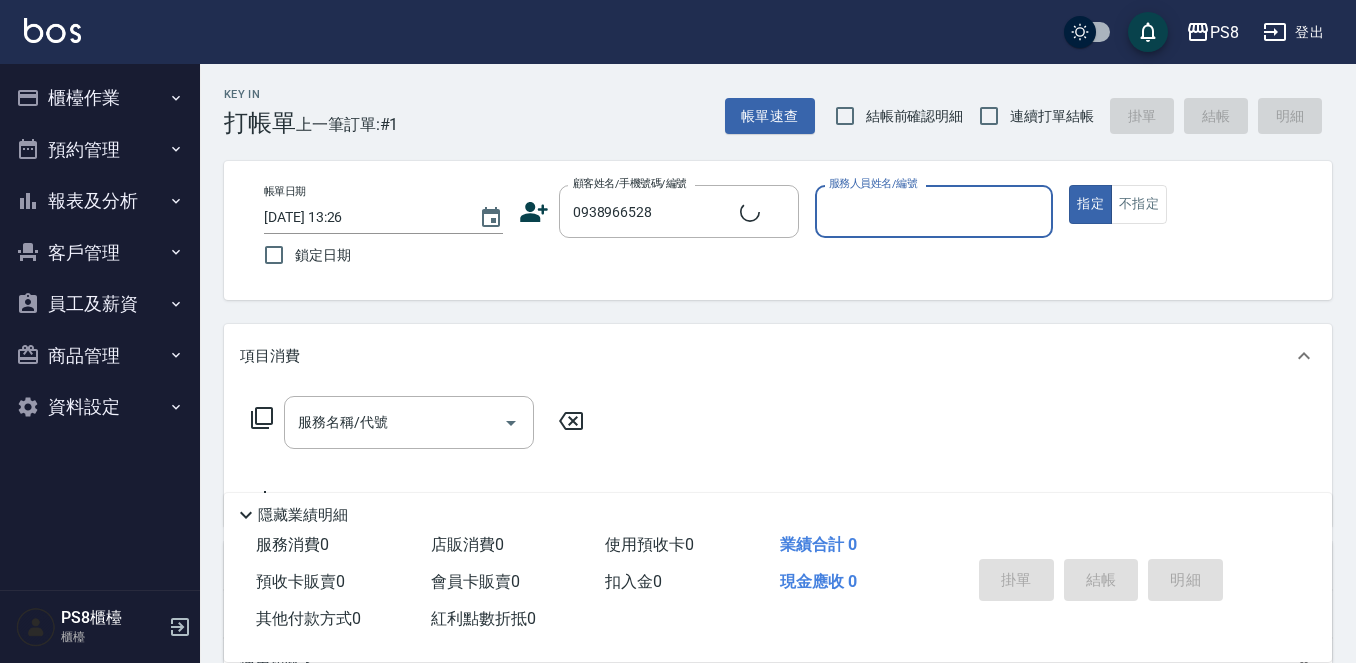 type on "[PERSON_NAME]/0938966528/0938966528" 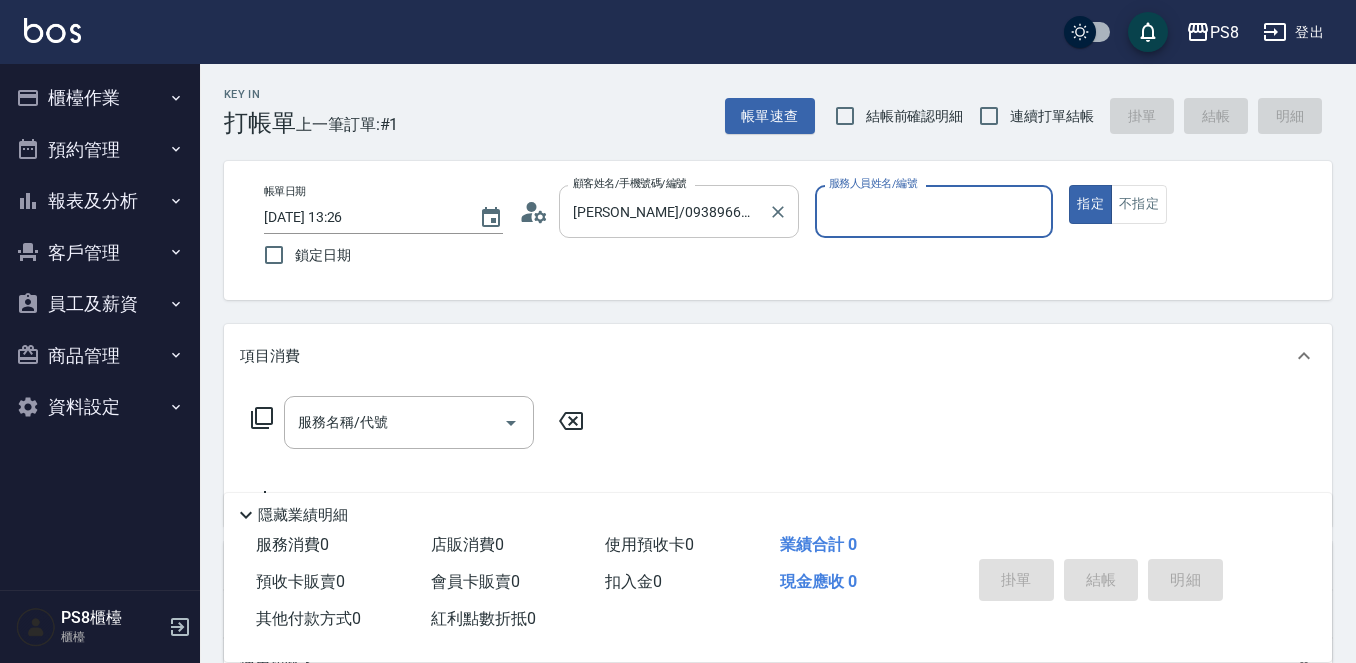 type on "佳亭-8" 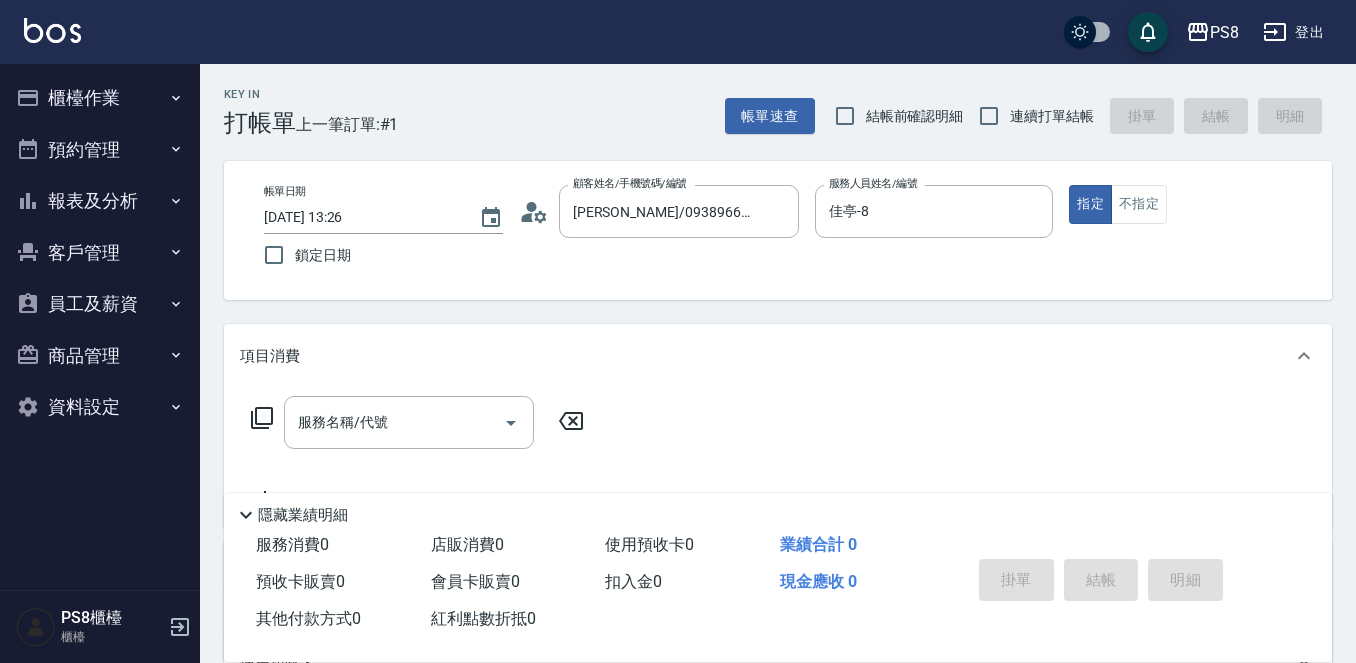 click 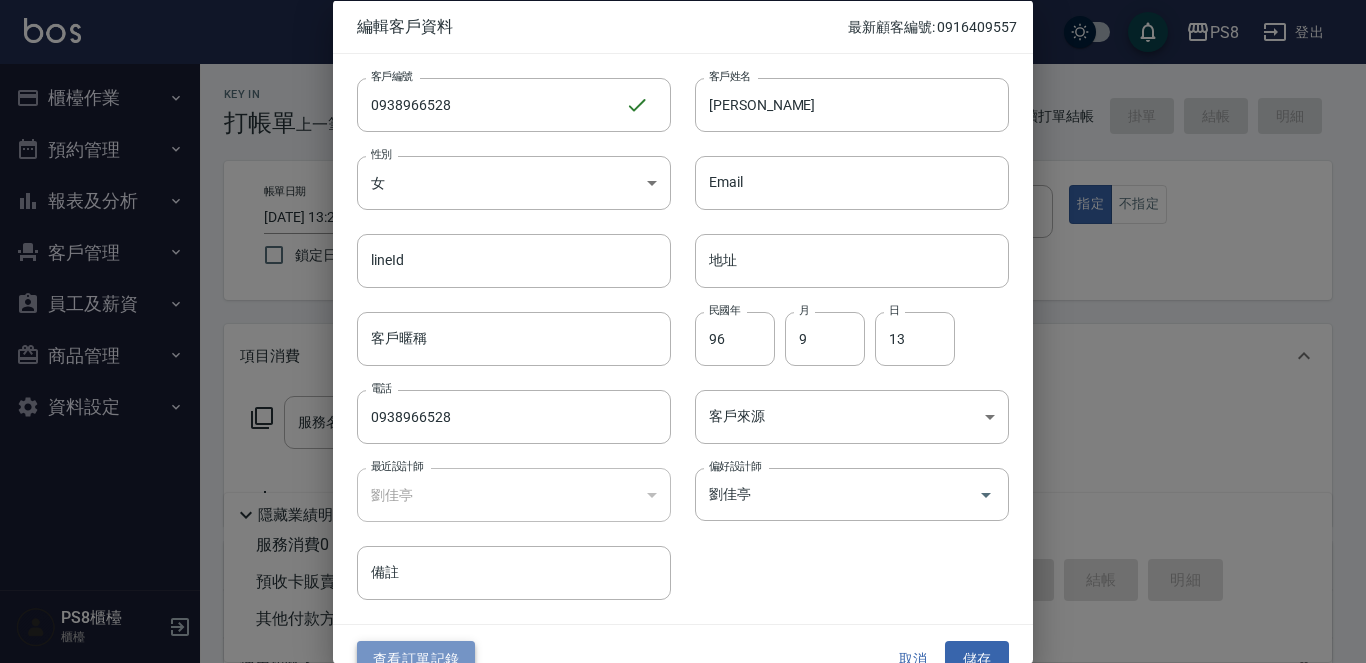 click on "查看訂單記錄" at bounding box center (416, 659) 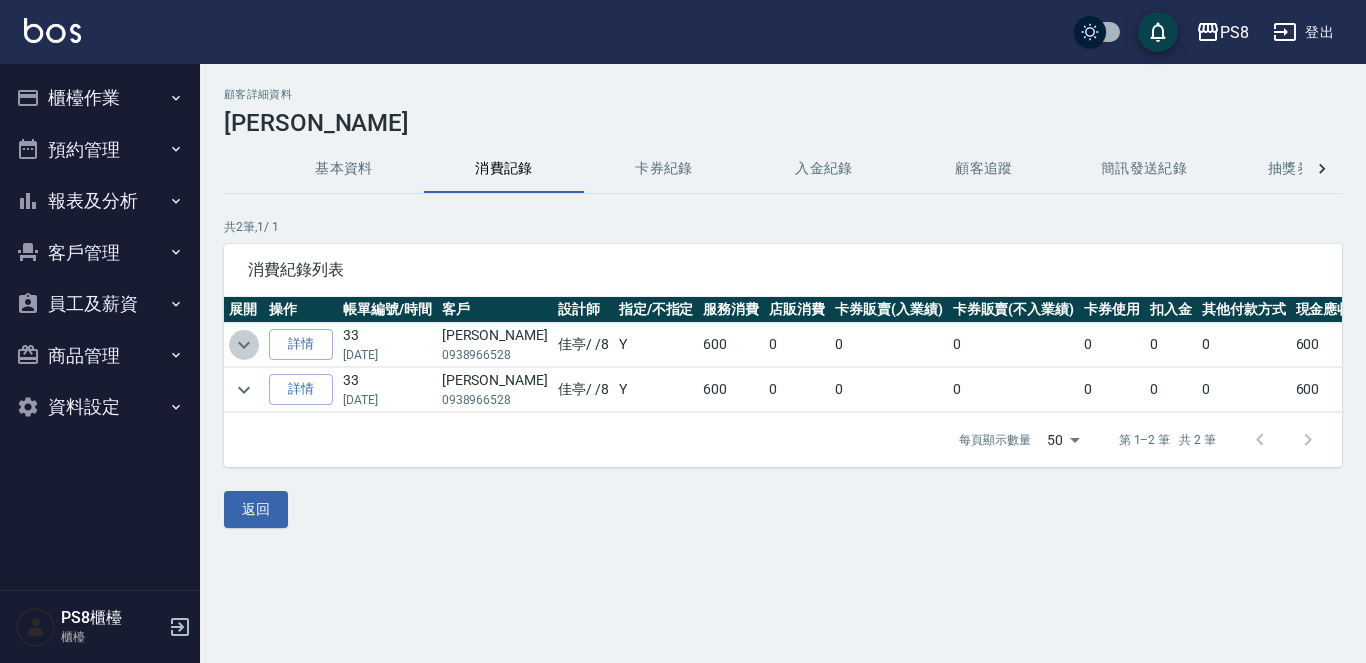 click 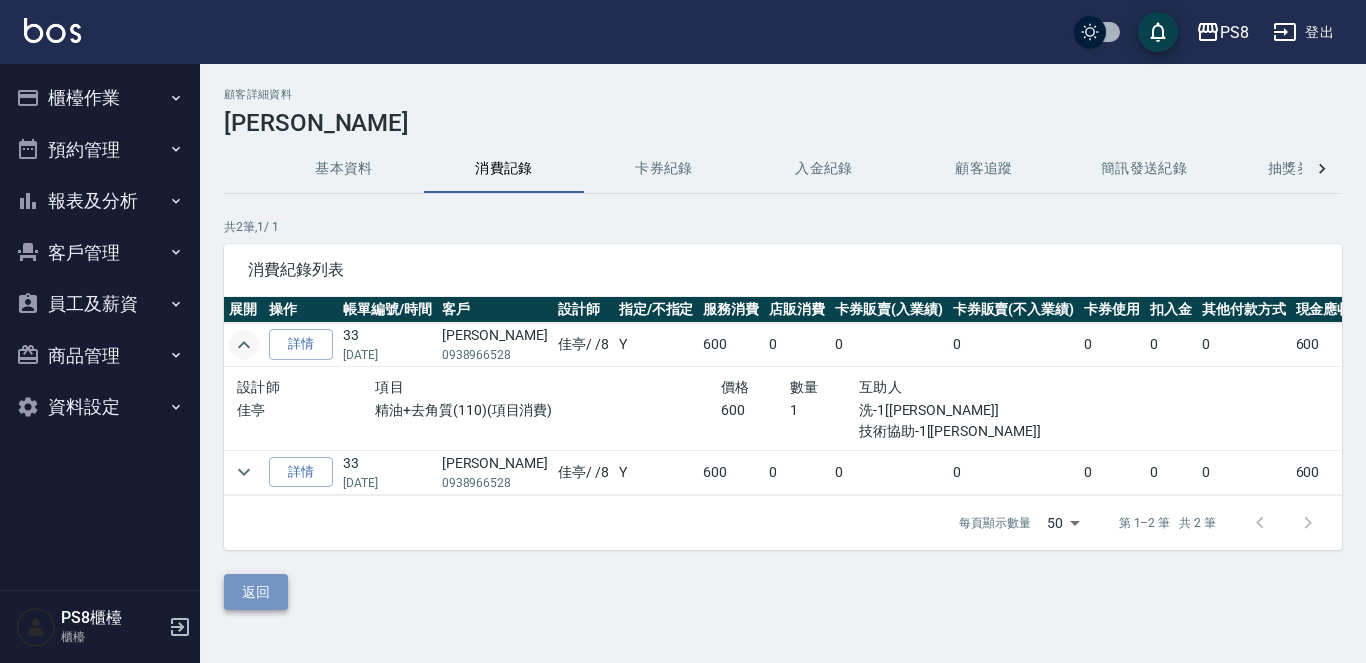 click on "返回" at bounding box center [256, 592] 